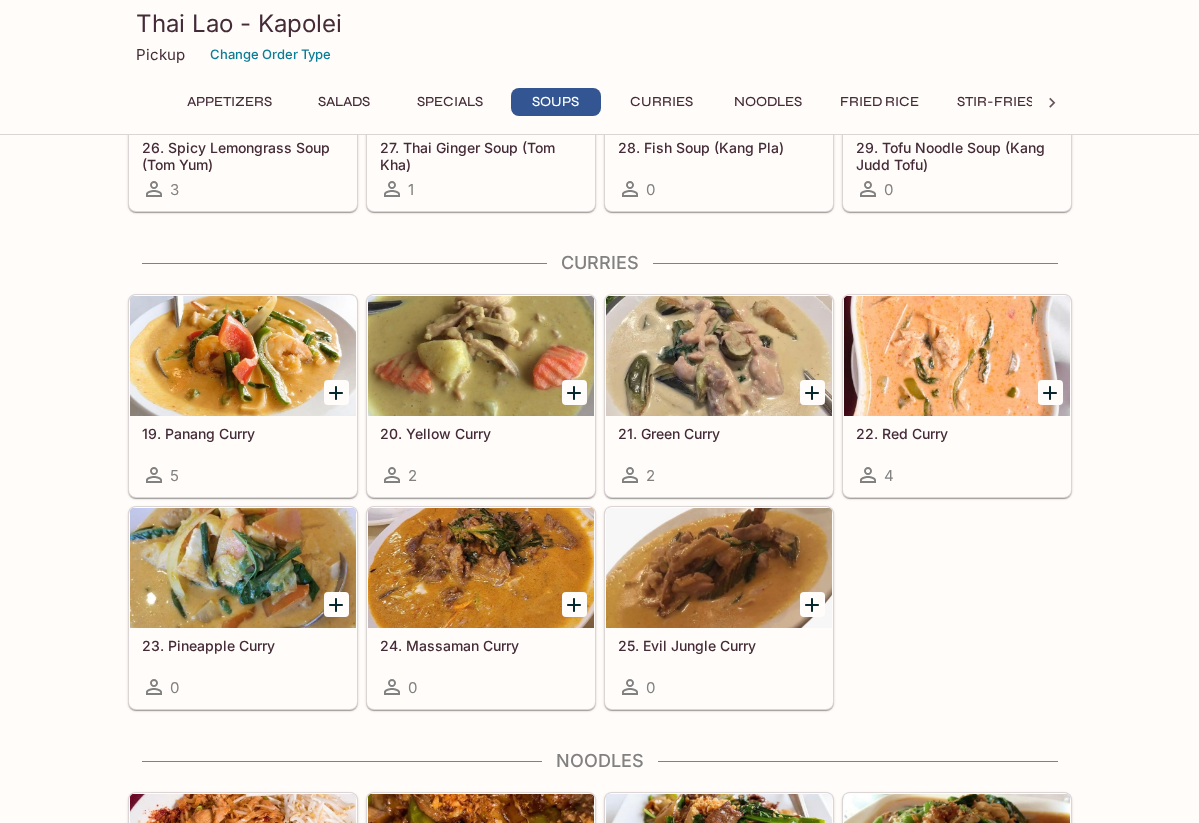scroll, scrollTop: 2133, scrollLeft: 0, axis: vertical 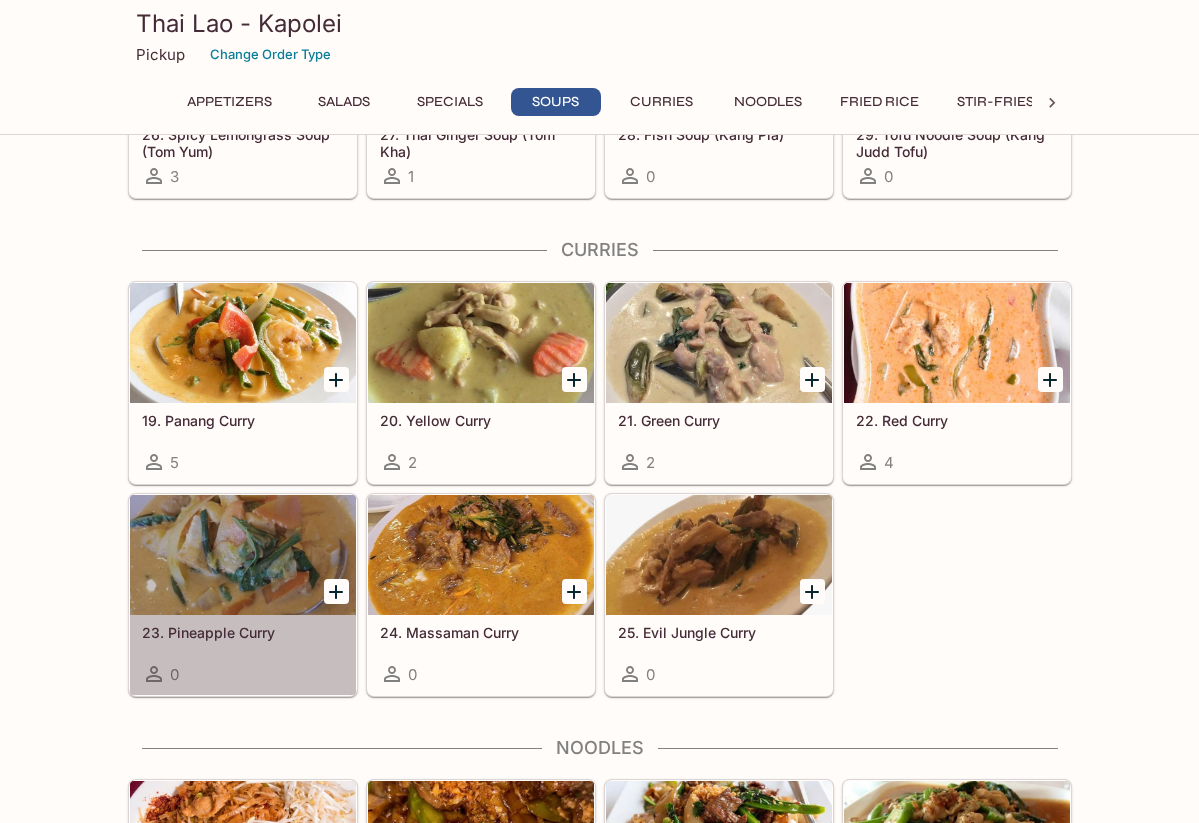 click at bounding box center [243, 555] 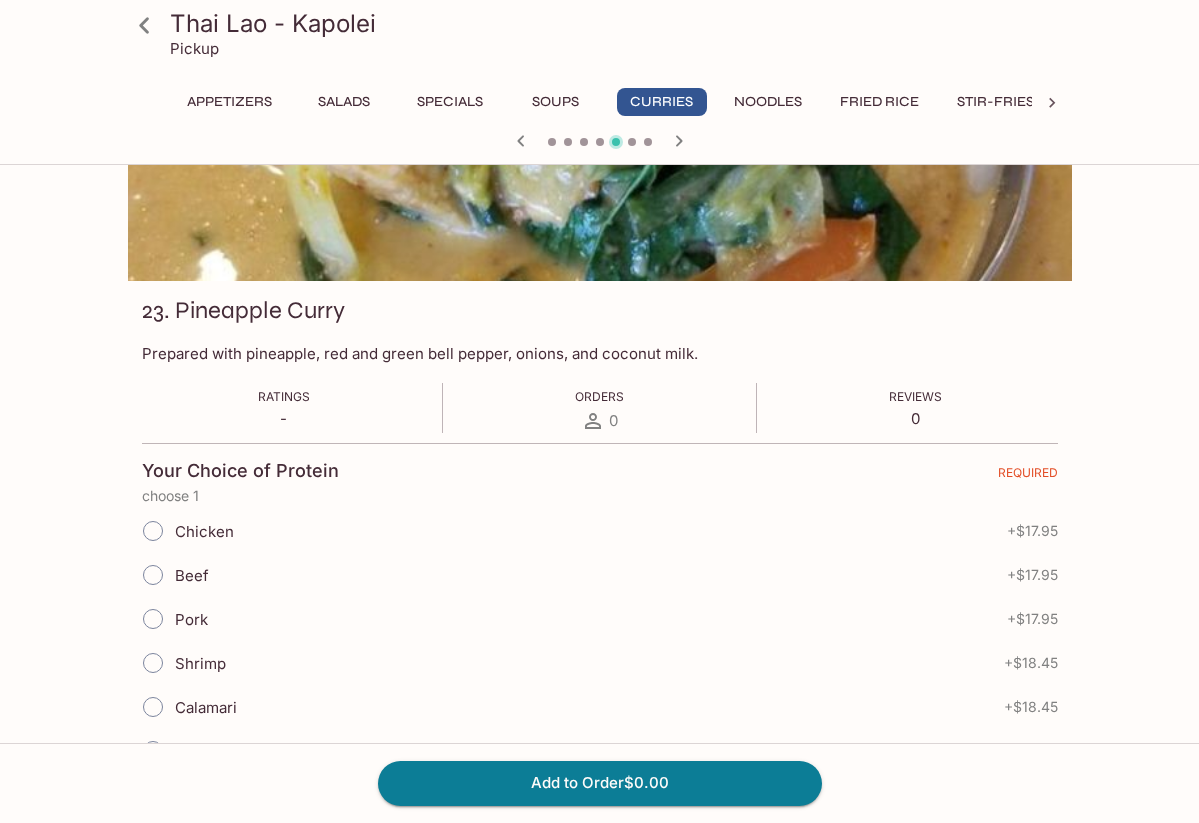 scroll, scrollTop: 289, scrollLeft: 0, axis: vertical 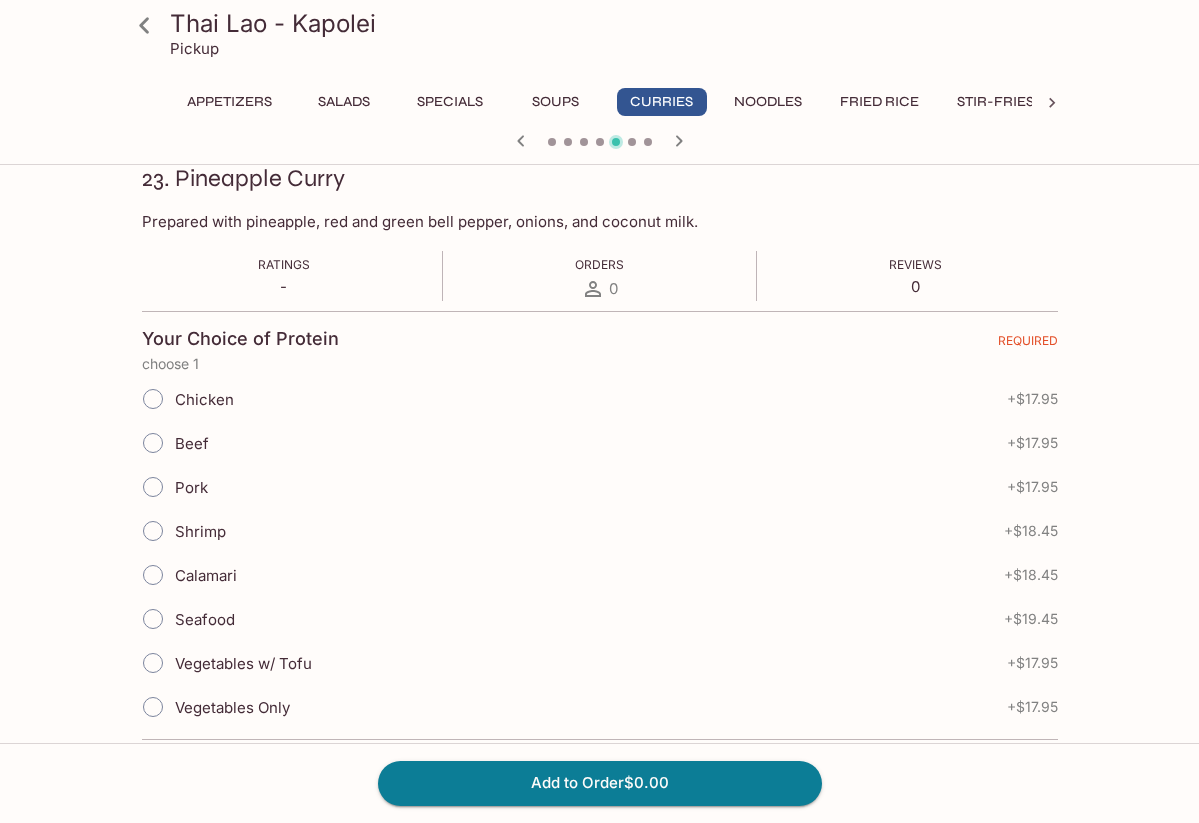 click on "Beef" at bounding box center (153, 443) 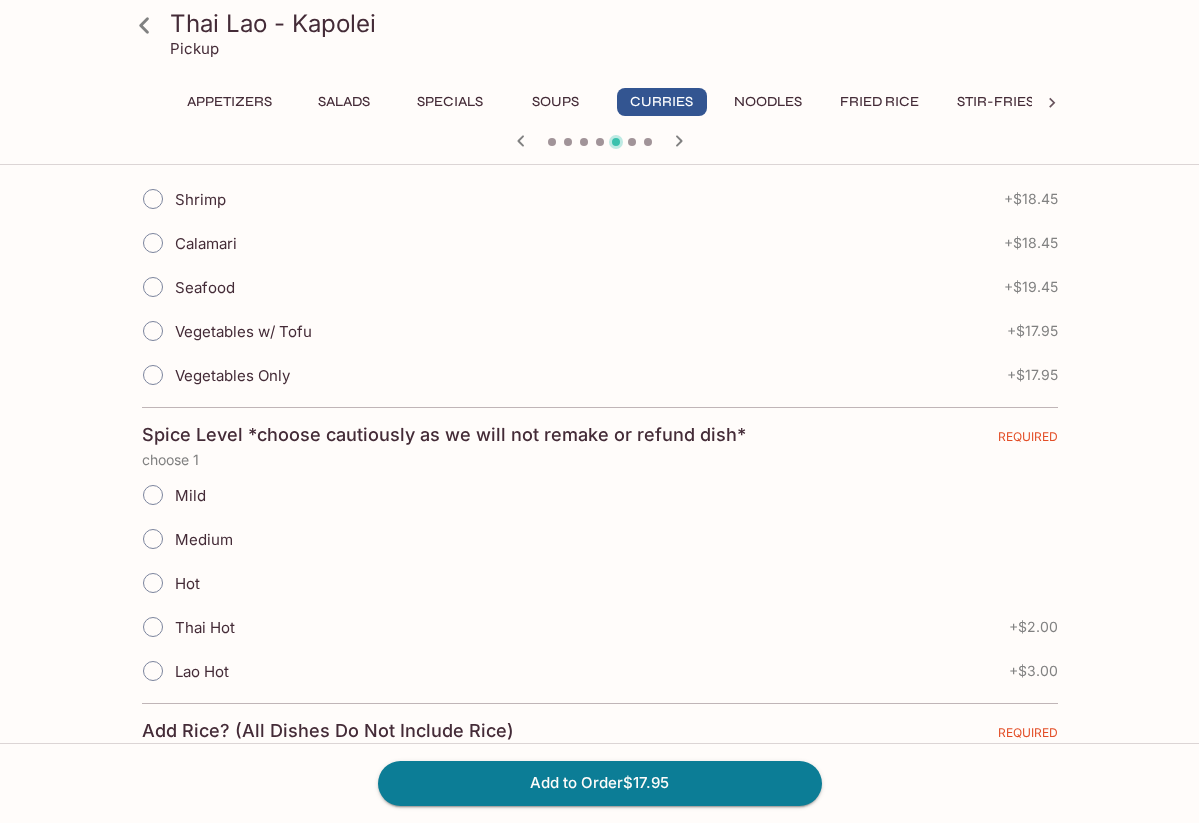 scroll, scrollTop: 625, scrollLeft: 0, axis: vertical 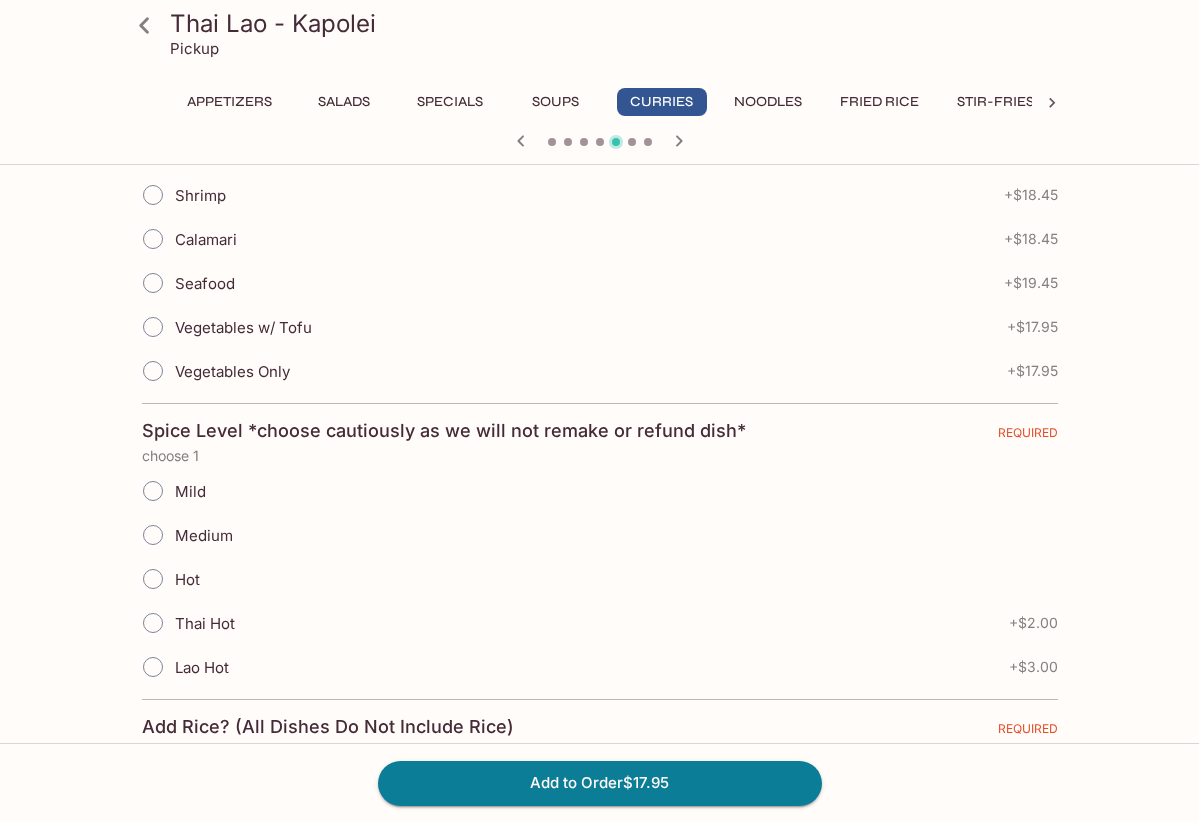 click on "Mild" at bounding box center [153, 491] 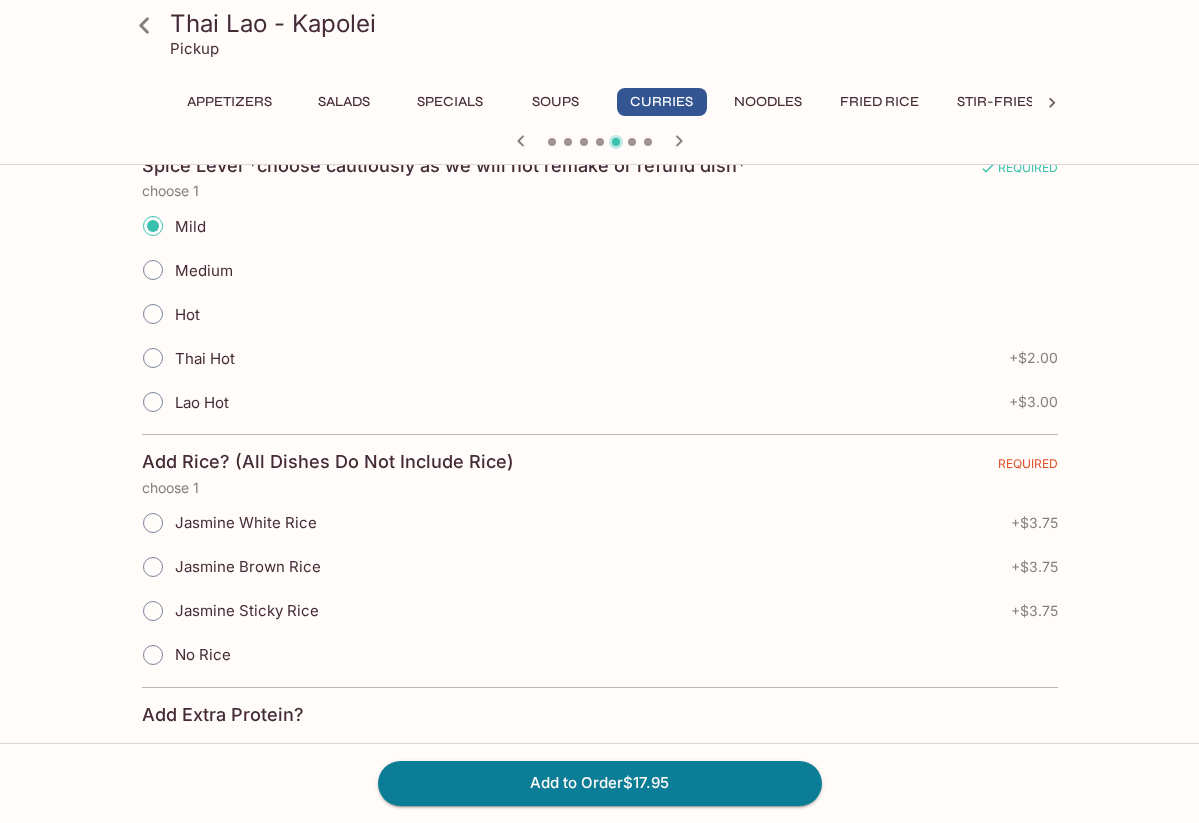 scroll, scrollTop: 898, scrollLeft: 0, axis: vertical 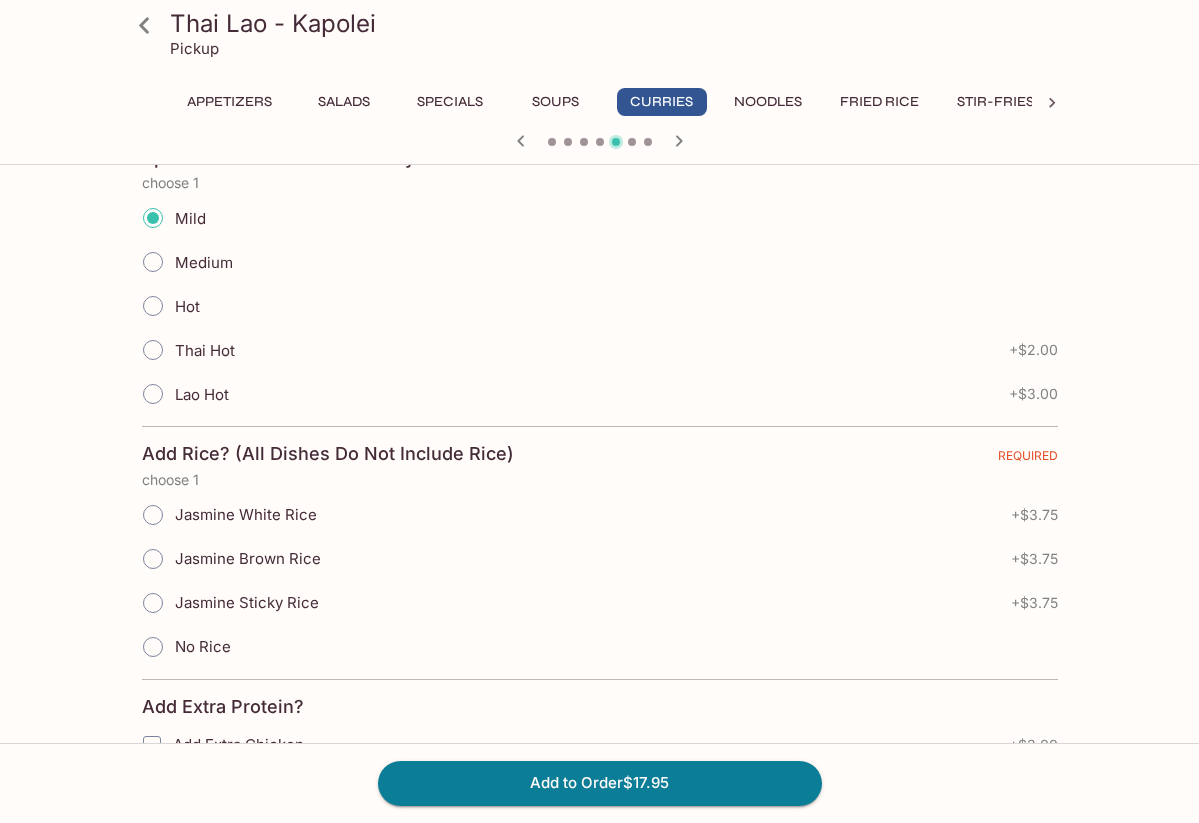 click on "Jasmine White Rice" at bounding box center [153, 515] 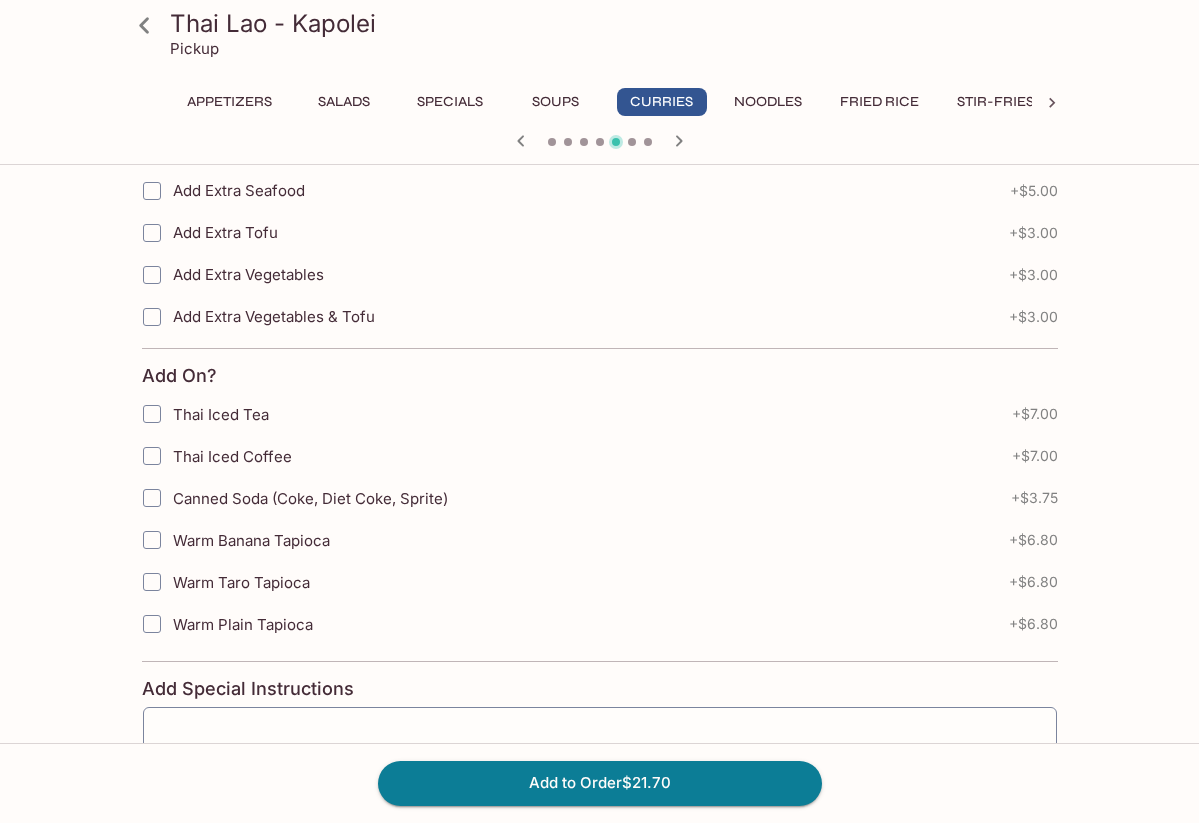 scroll, scrollTop: 1665, scrollLeft: 0, axis: vertical 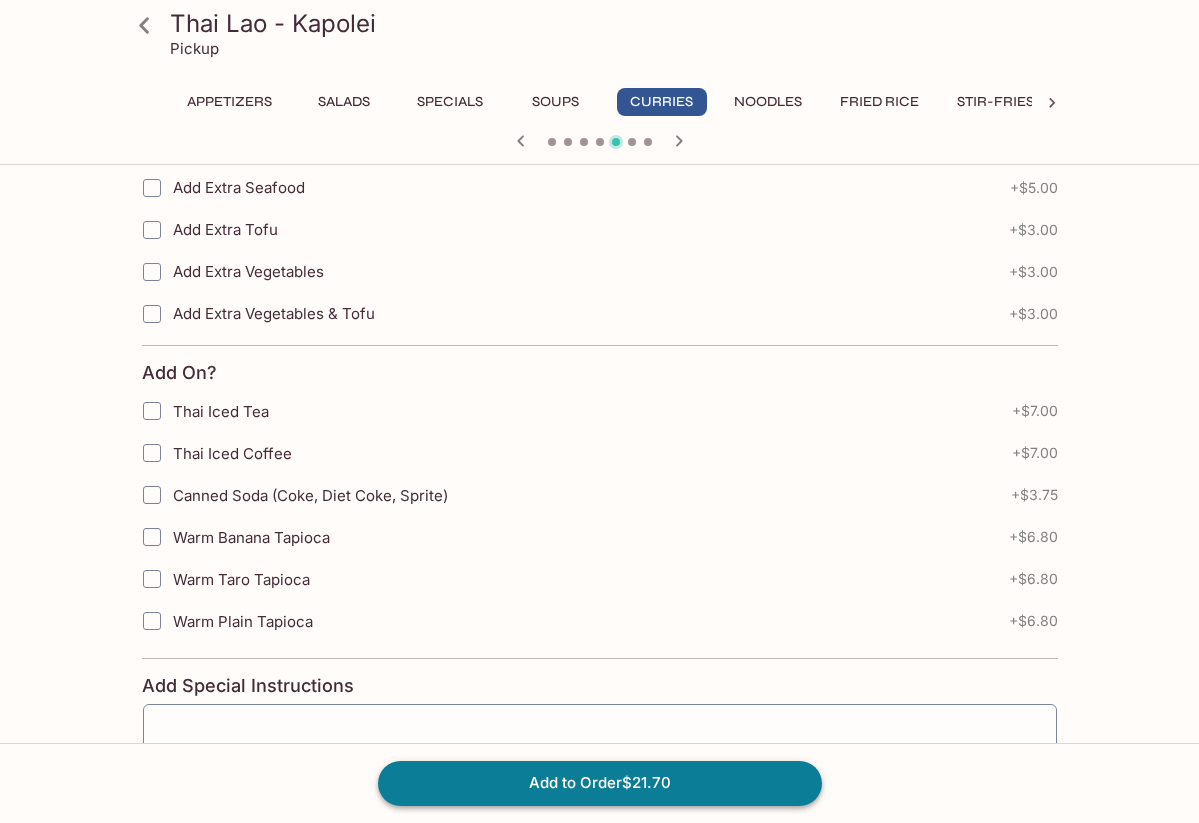 click on "Add to Order  $21.70" at bounding box center [600, 783] 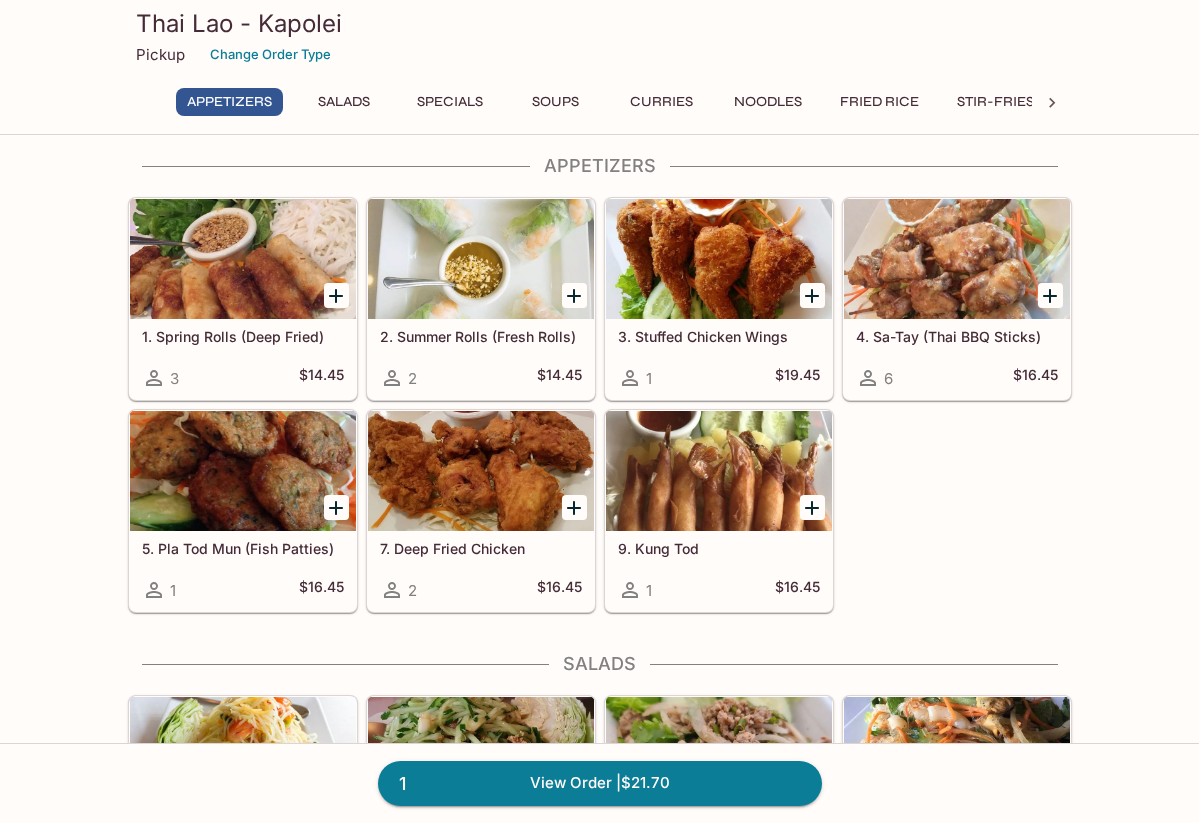 scroll, scrollTop: 15, scrollLeft: 0, axis: vertical 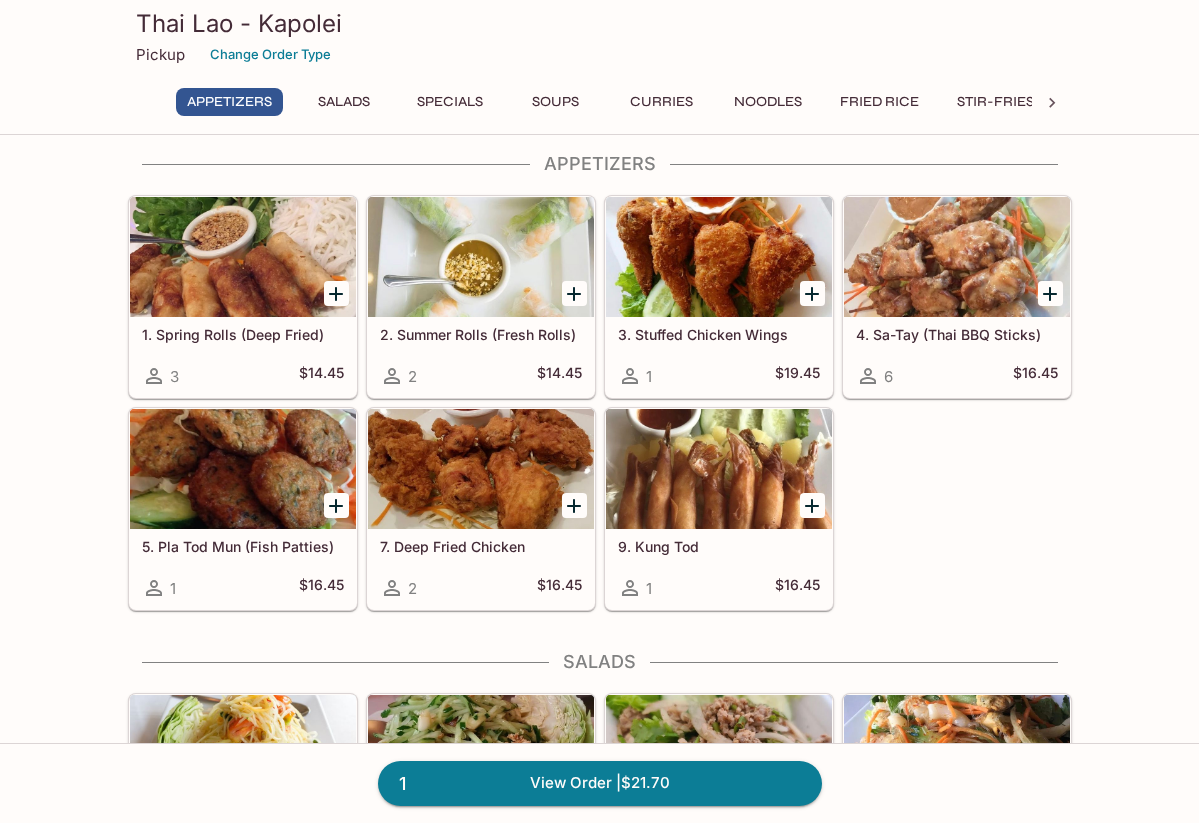 click at bounding box center (243, 469) 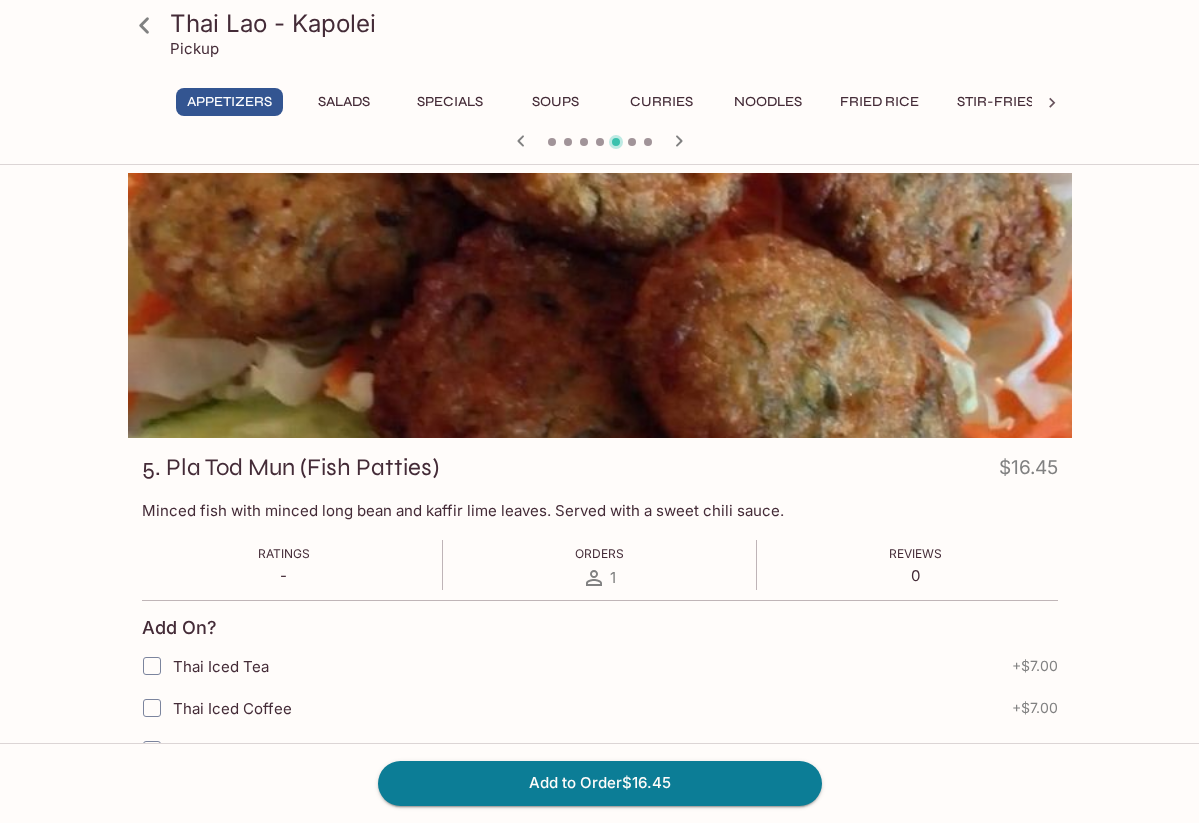 scroll, scrollTop: 0, scrollLeft: 0, axis: both 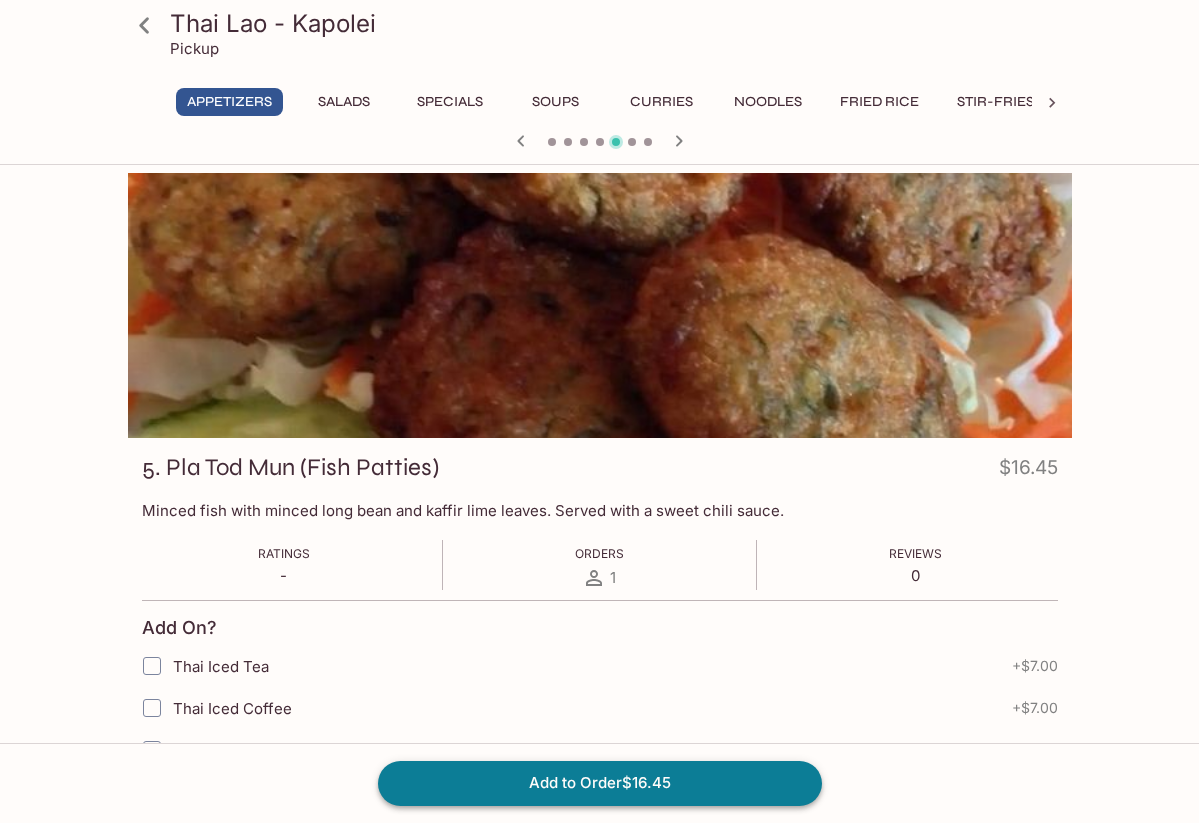click on "Add to Order  $16.45" at bounding box center (600, 783) 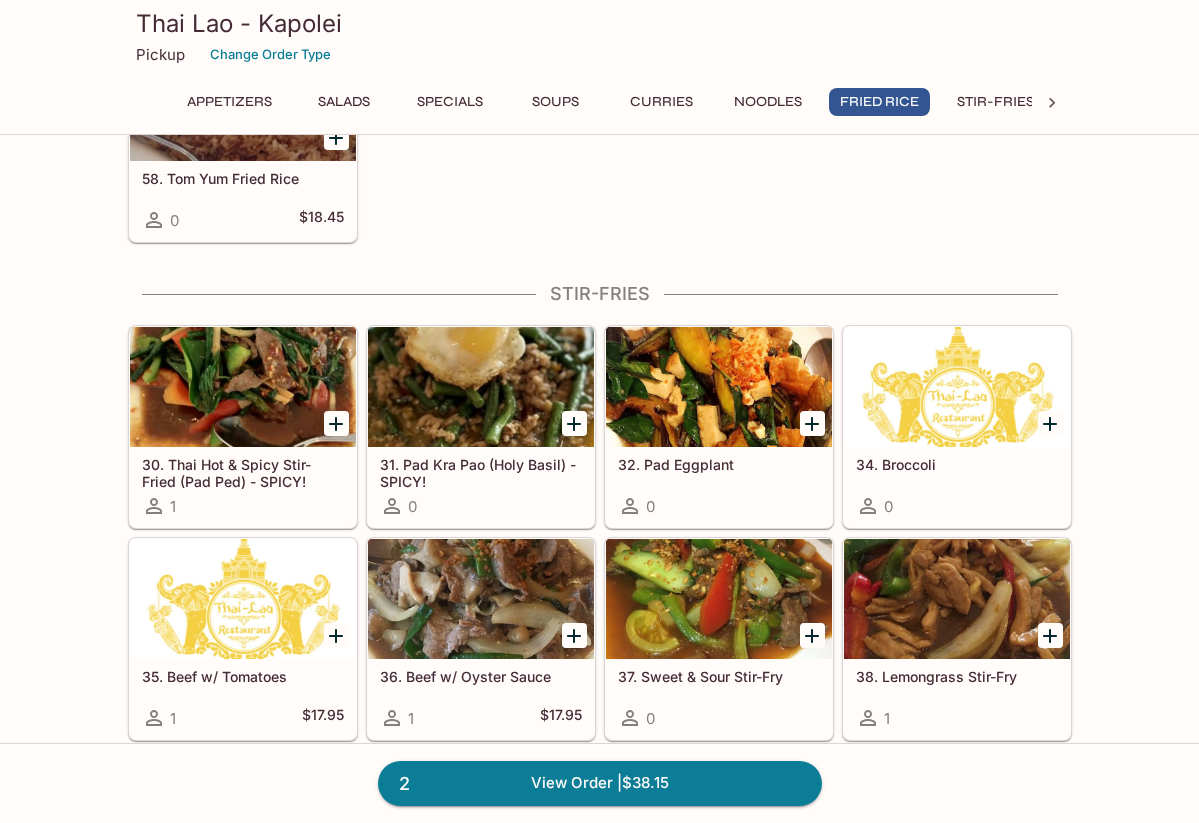 scroll, scrollTop: 3759, scrollLeft: 0, axis: vertical 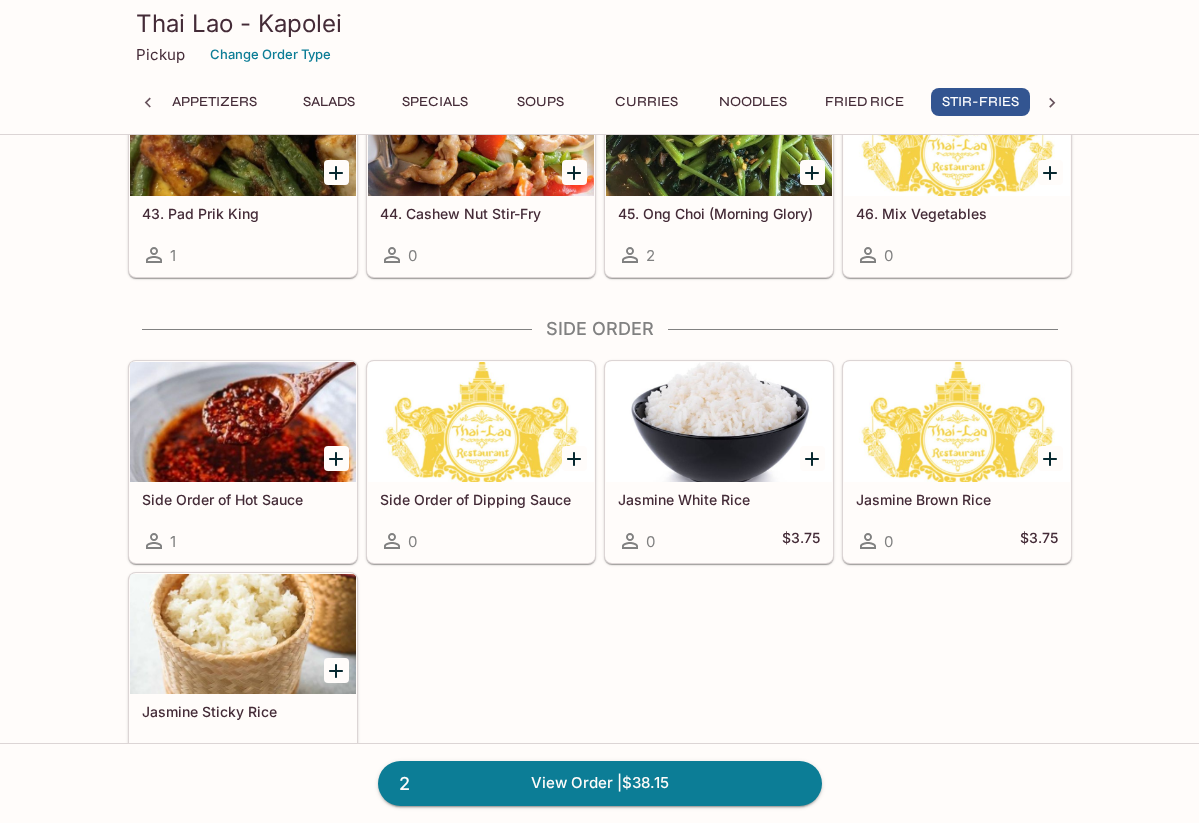 click at bounding box center (719, 422) 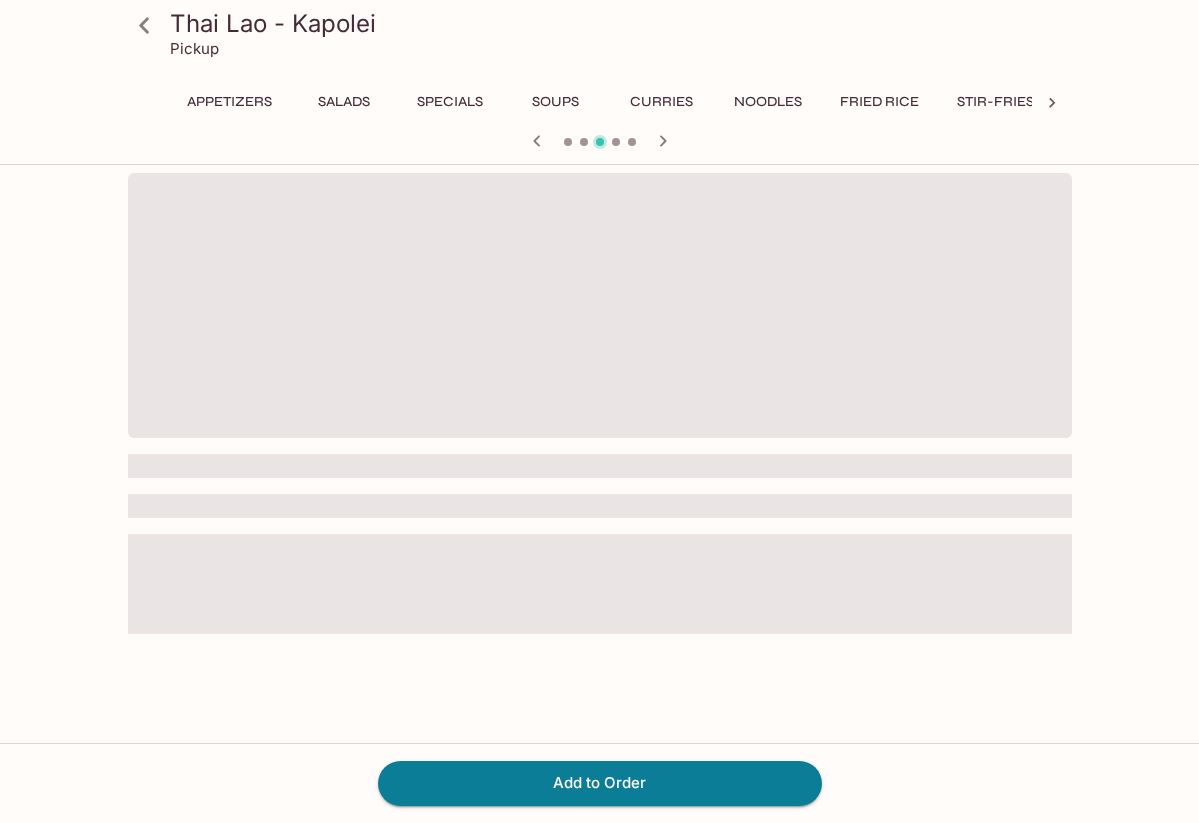 scroll, scrollTop: 0, scrollLeft: 138, axis: horizontal 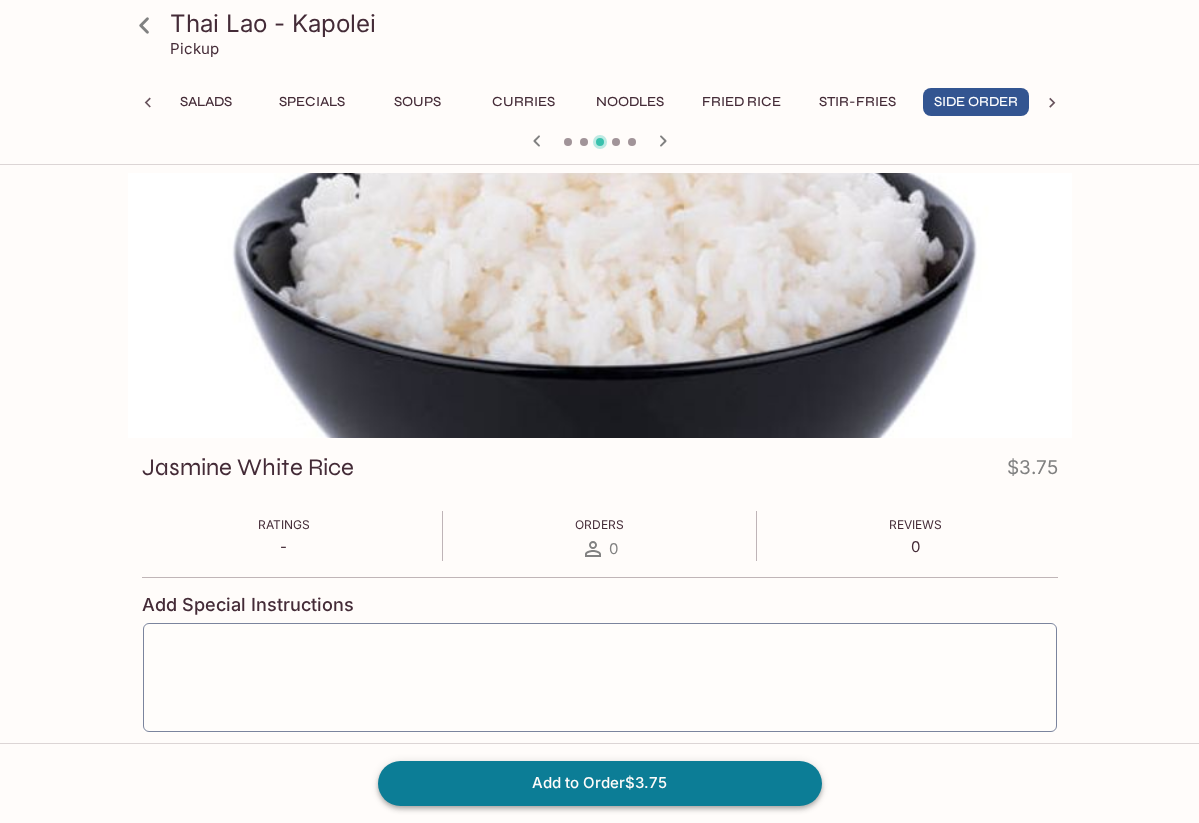 click on "Add to Order  $3.75" at bounding box center (600, 783) 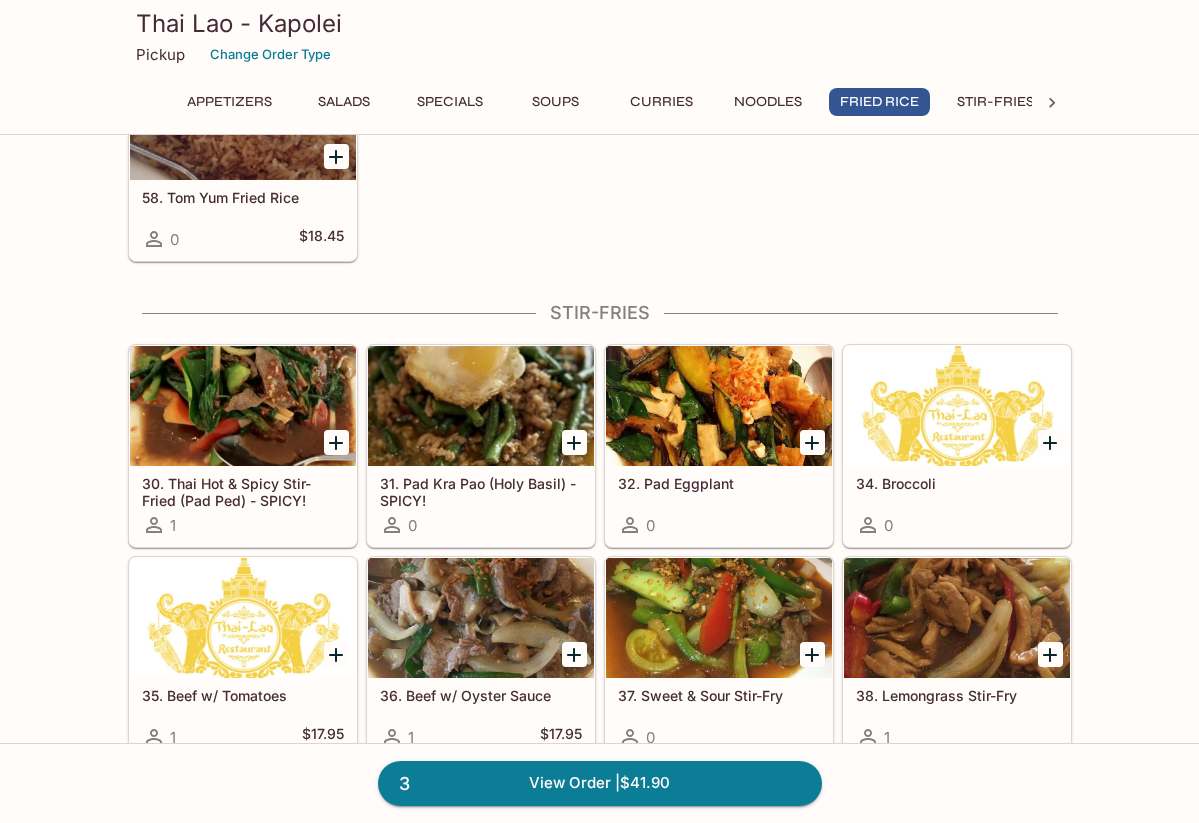 scroll, scrollTop: 3806, scrollLeft: 0, axis: vertical 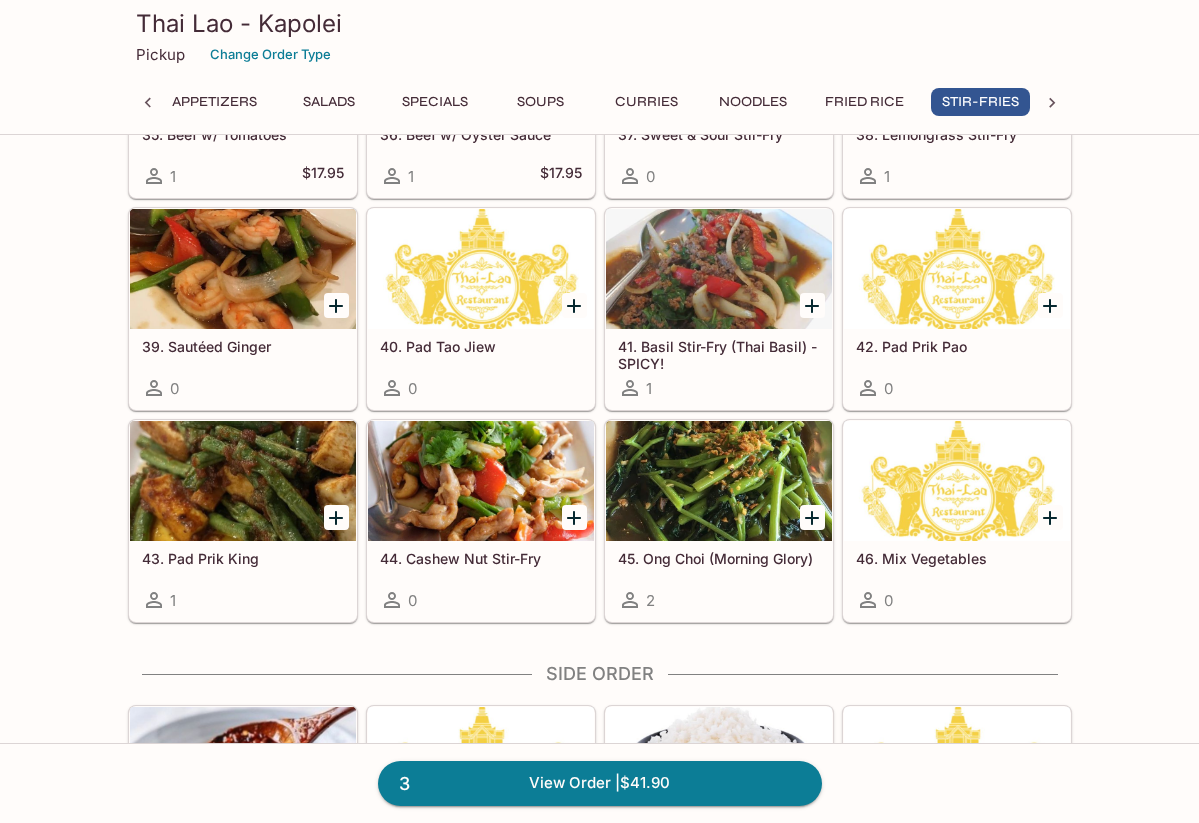 click at bounding box center (719, 481) 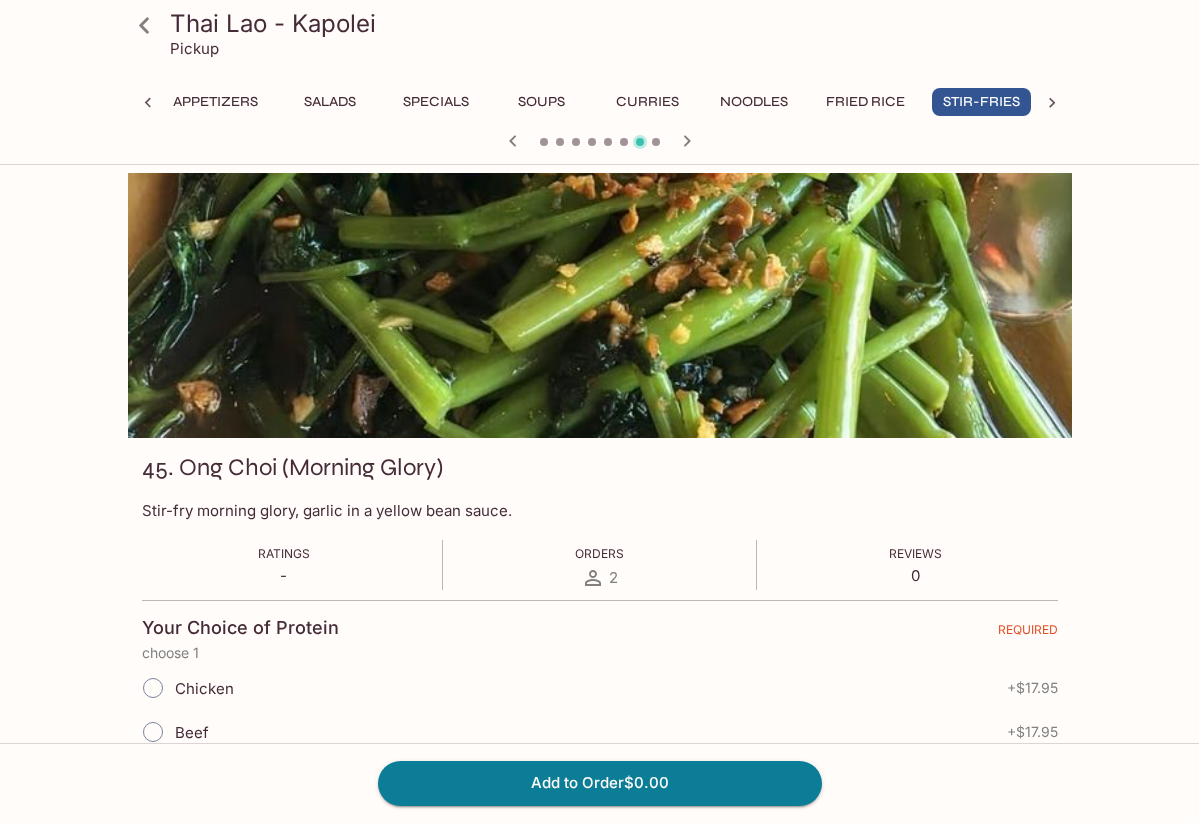 scroll, scrollTop: 0, scrollLeft: 15, axis: horizontal 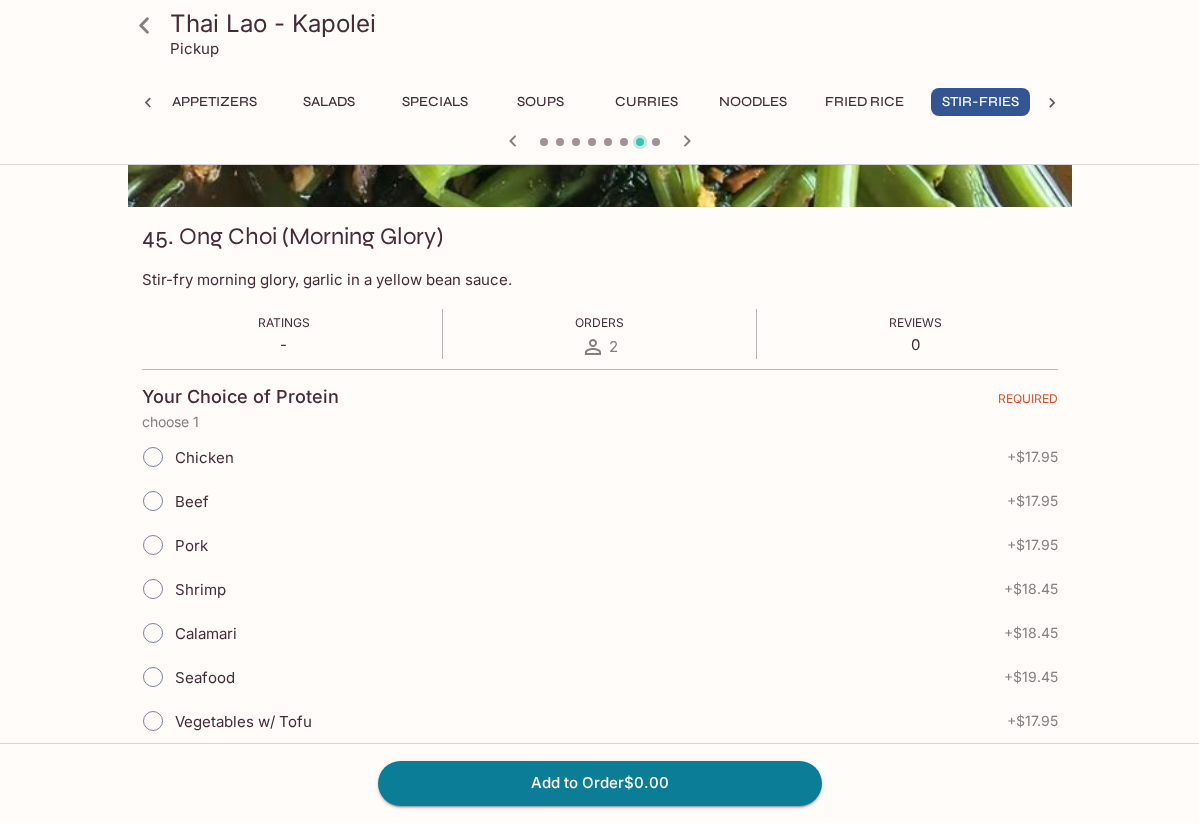 click on "Pork" at bounding box center [153, 545] 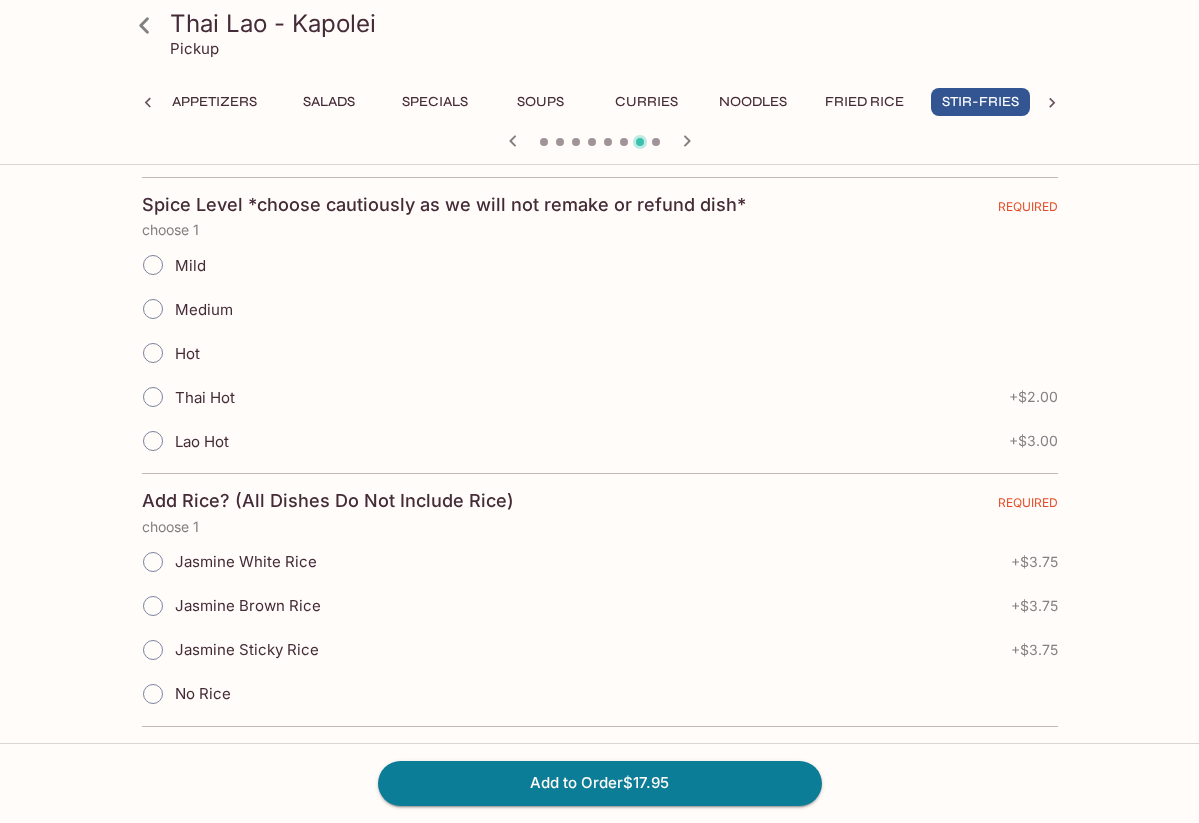 scroll, scrollTop: 872, scrollLeft: 0, axis: vertical 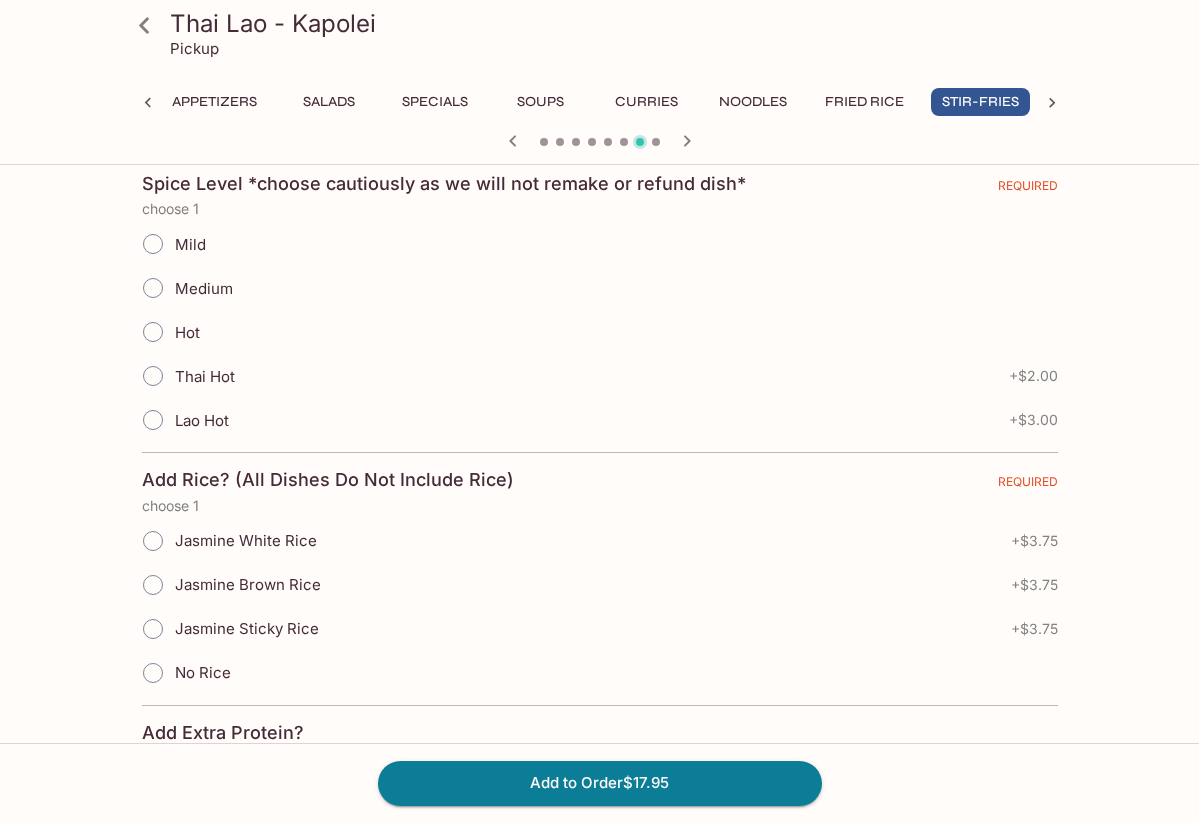 click on "Jasmine White Rice" at bounding box center [153, 541] 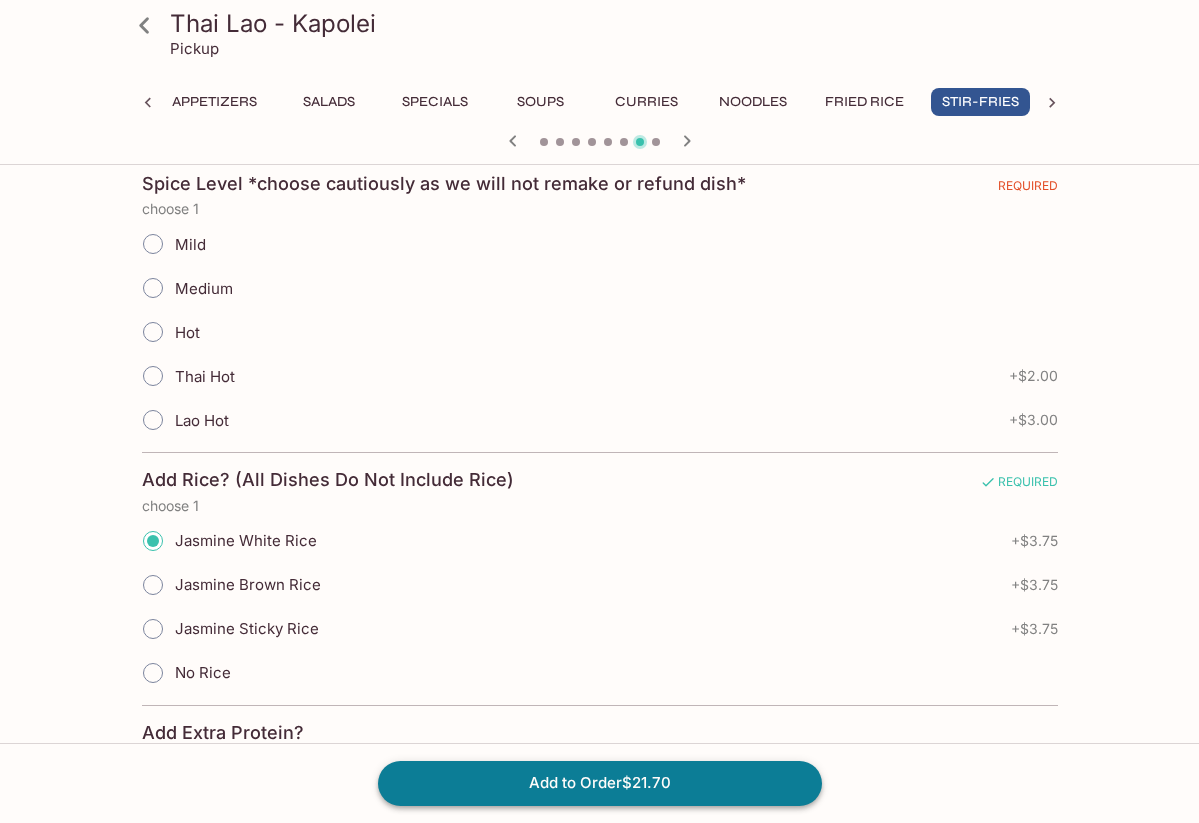 click on "Add to Order  $21.70" at bounding box center (600, 783) 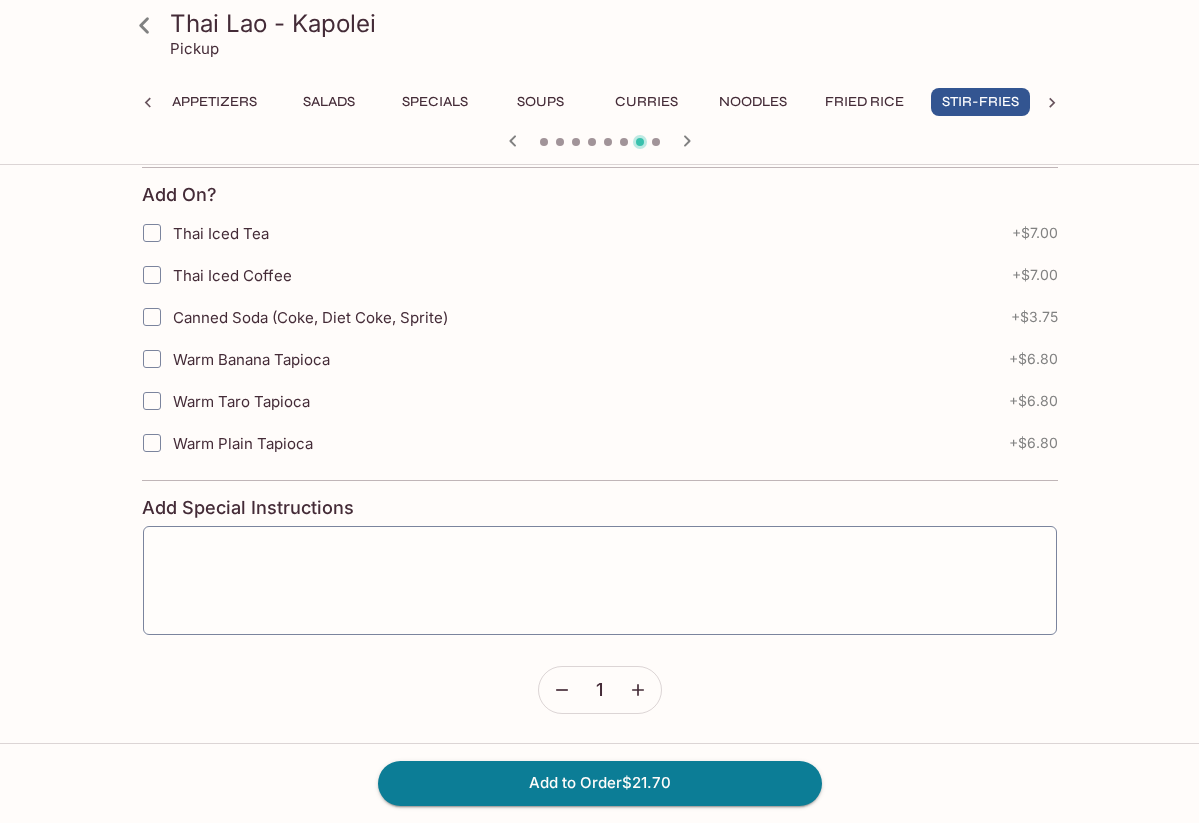 scroll, scrollTop: 1843, scrollLeft: 0, axis: vertical 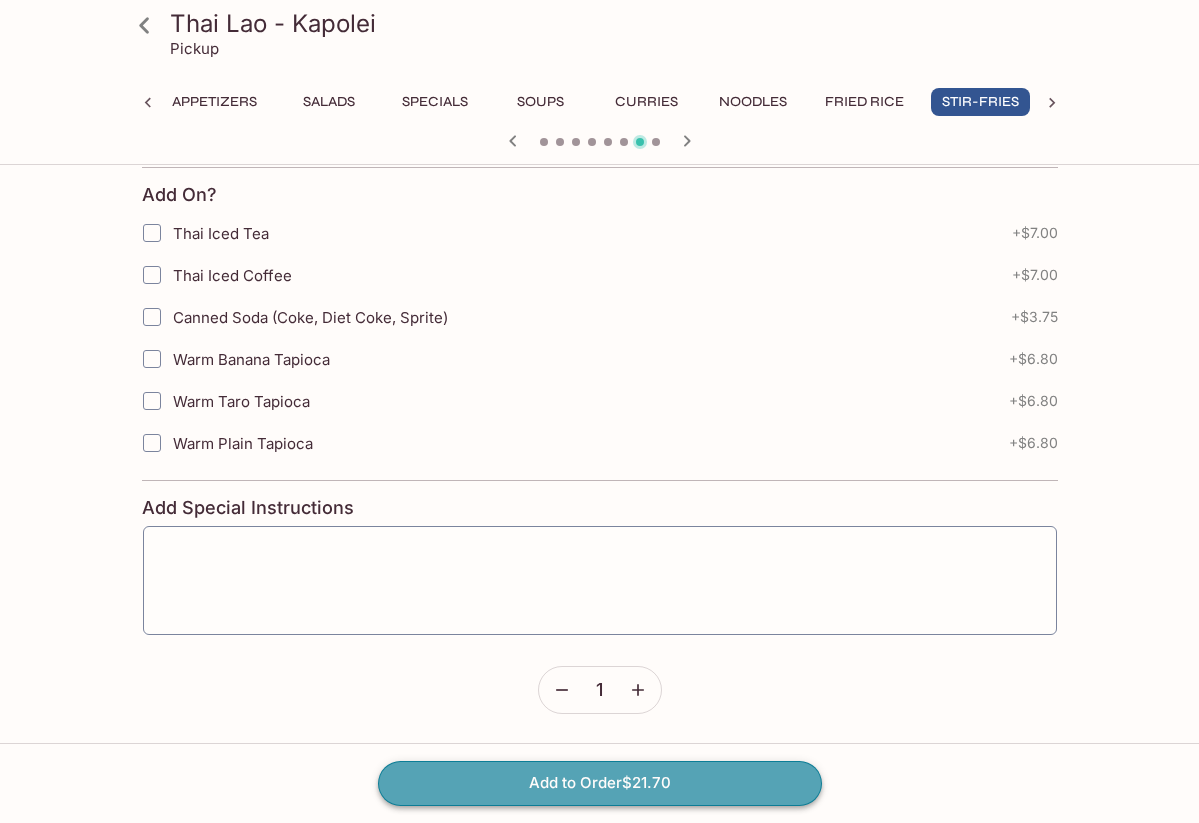 click on "Add to Order  $21.70" at bounding box center [600, 783] 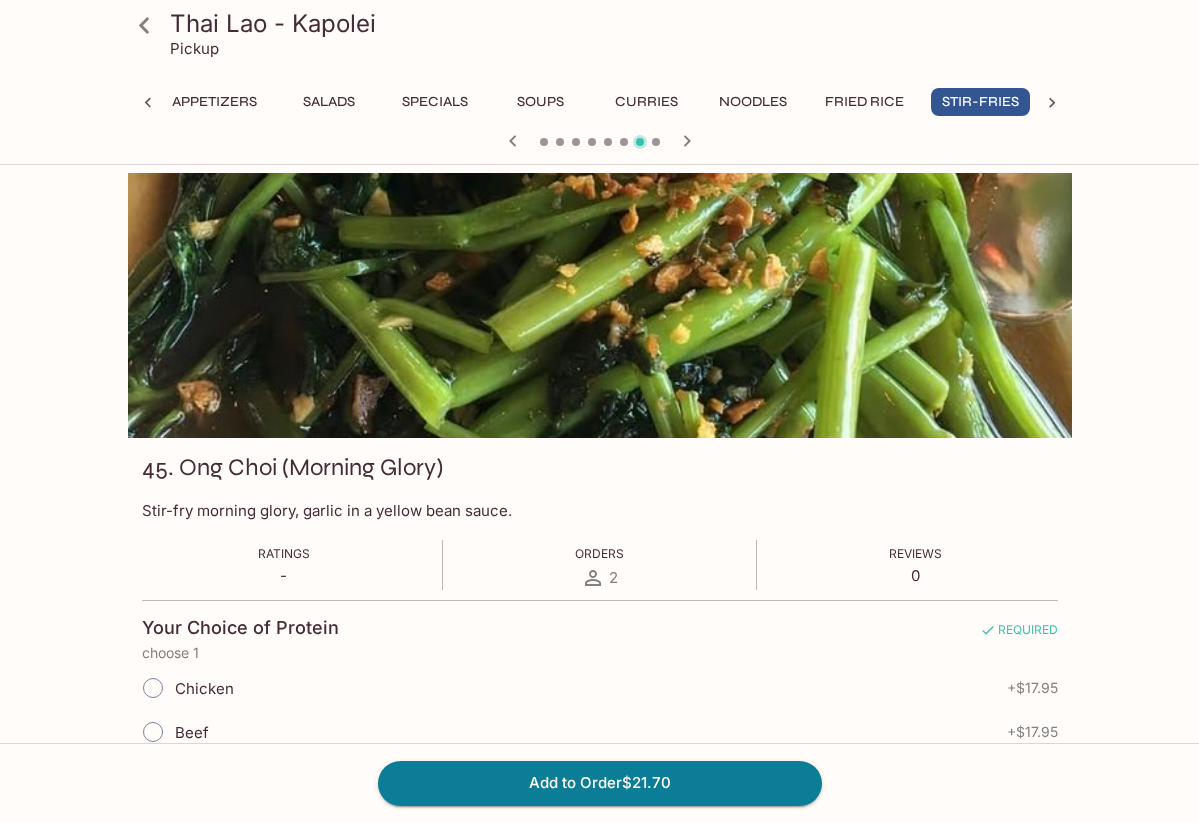 scroll, scrollTop: 0, scrollLeft: 0, axis: both 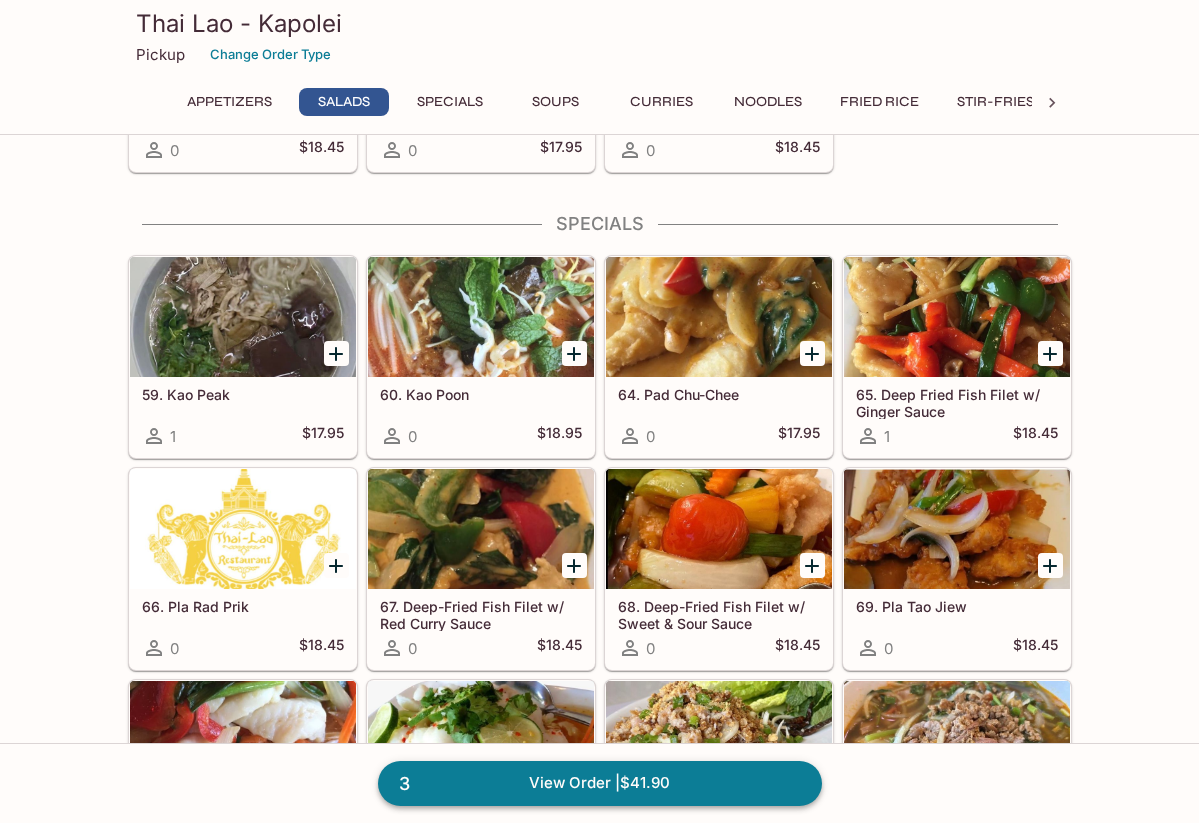 click on "3 View Order |  $41.90" at bounding box center (600, 783) 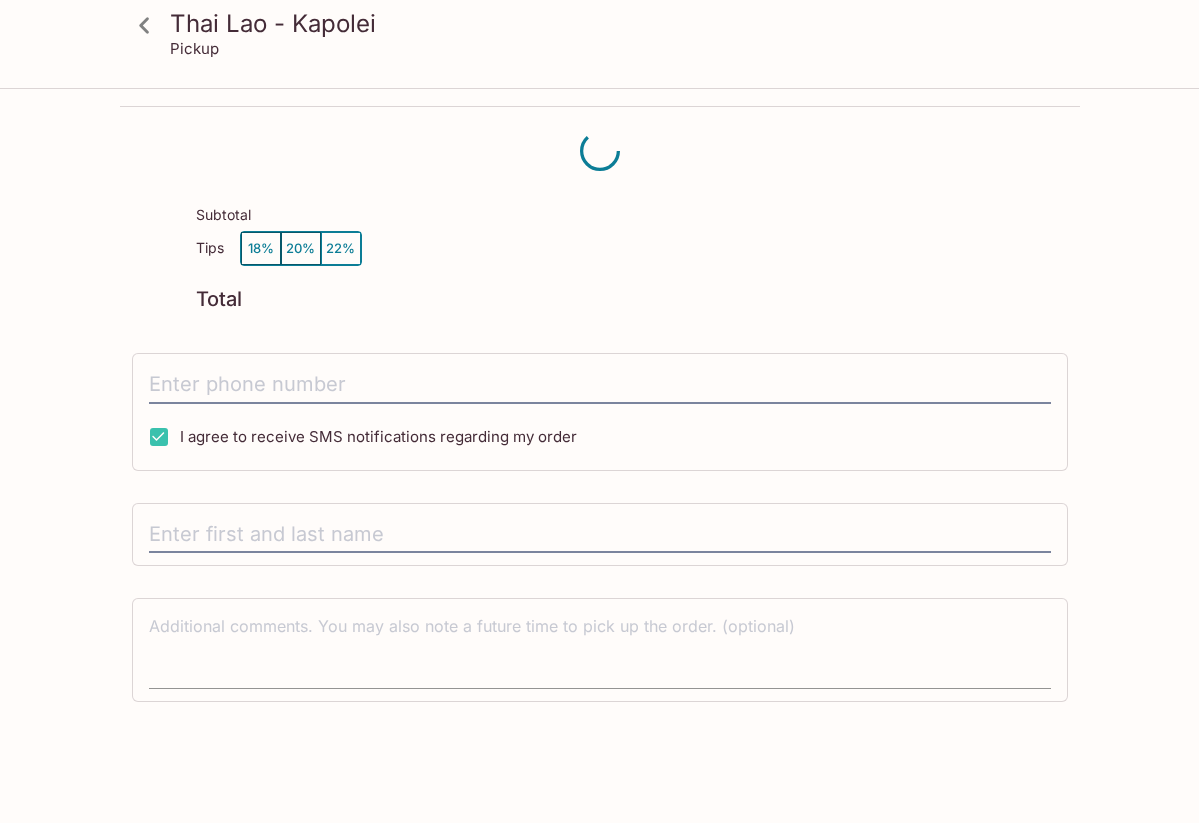 scroll, scrollTop: 0, scrollLeft: 0, axis: both 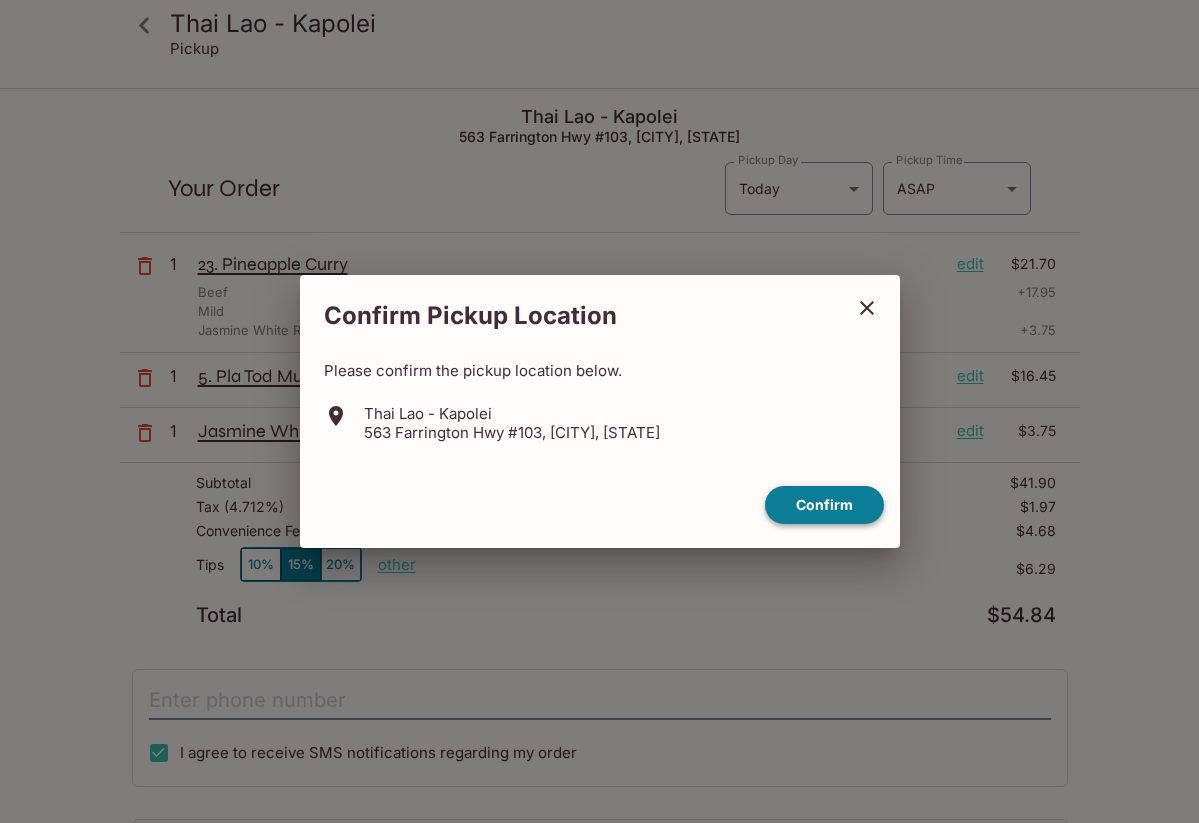 click on "Confirm" at bounding box center (824, 505) 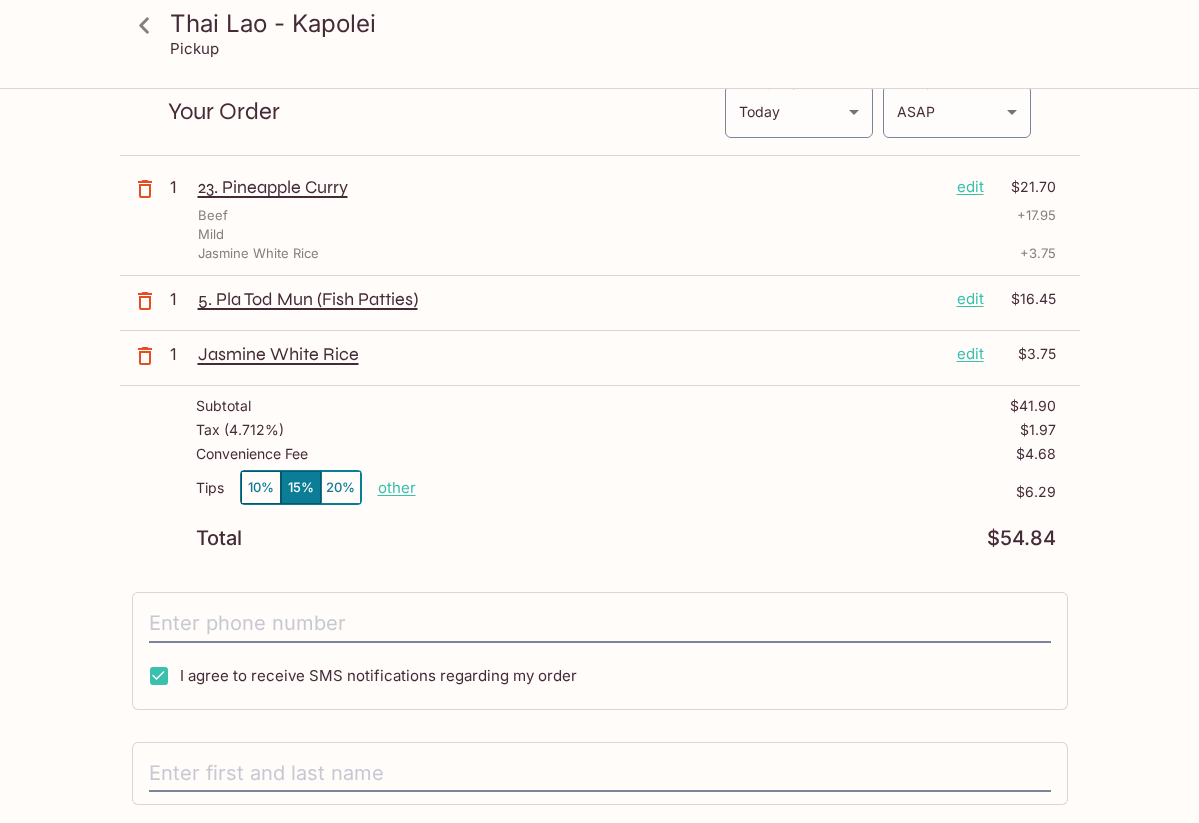 scroll, scrollTop: 72, scrollLeft: 0, axis: vertical 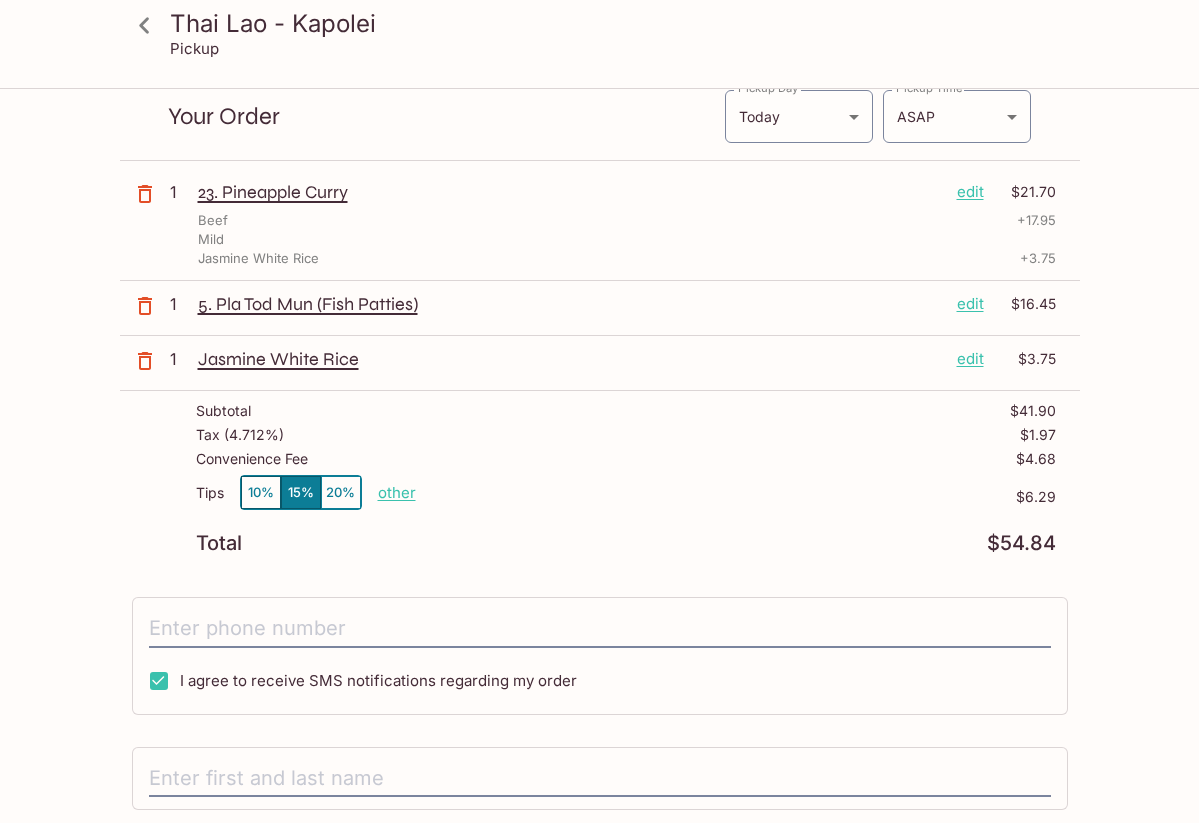 click on "edit" at bounding box center [970, 359] 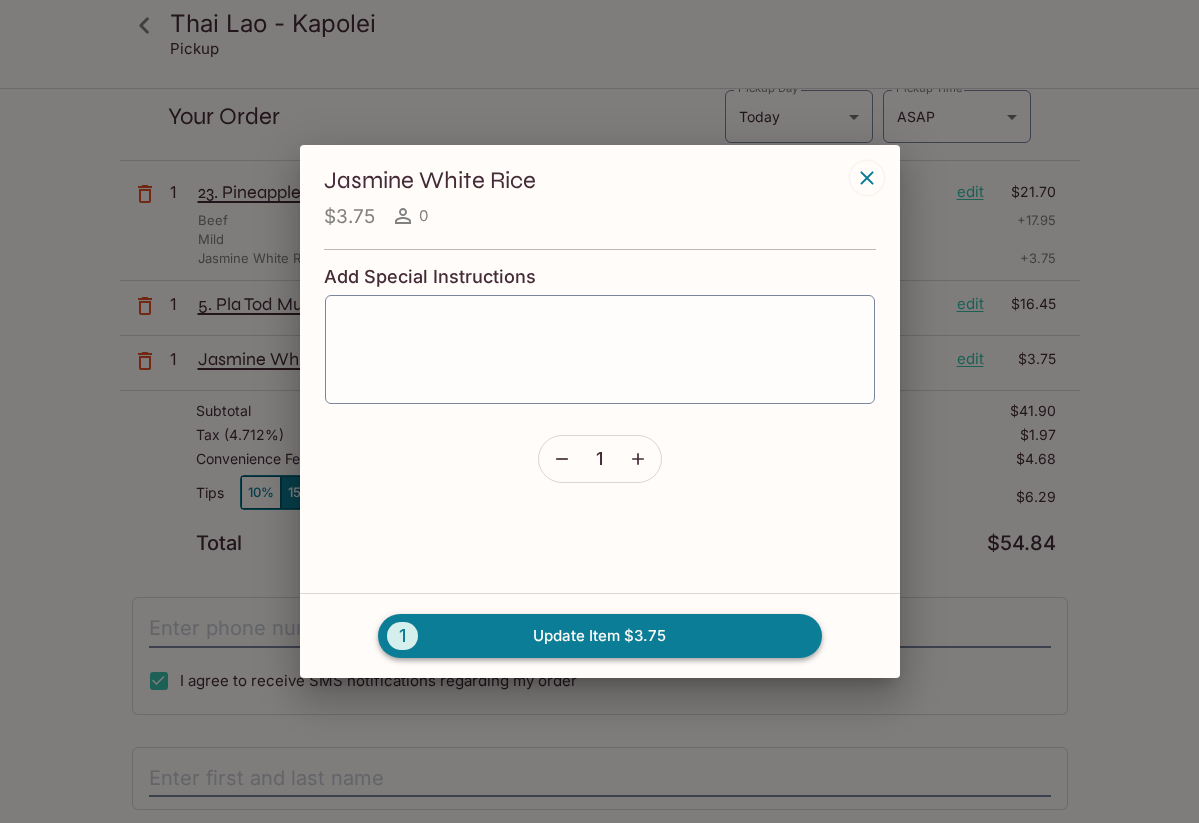 click on "1 Update Item $3.75" at bounding box center (600, 636) 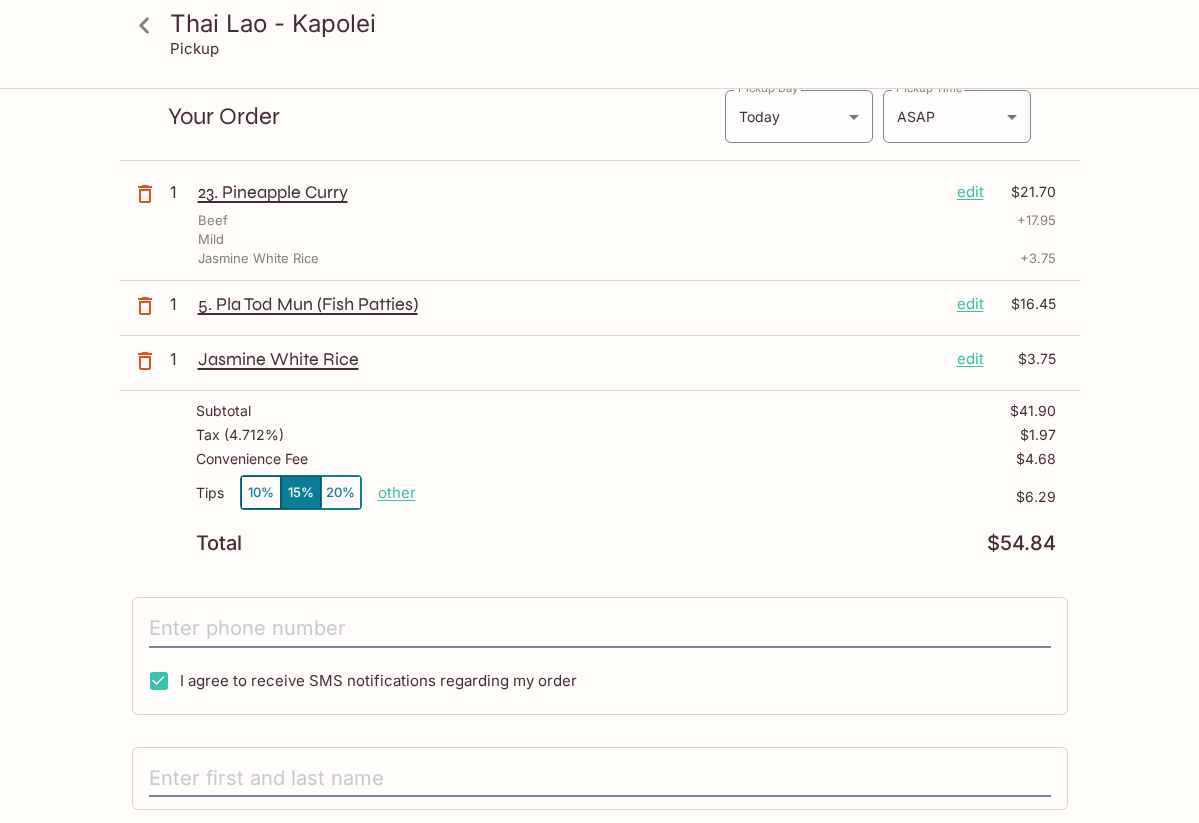 click on "edit" at bounding box center (970, 304) 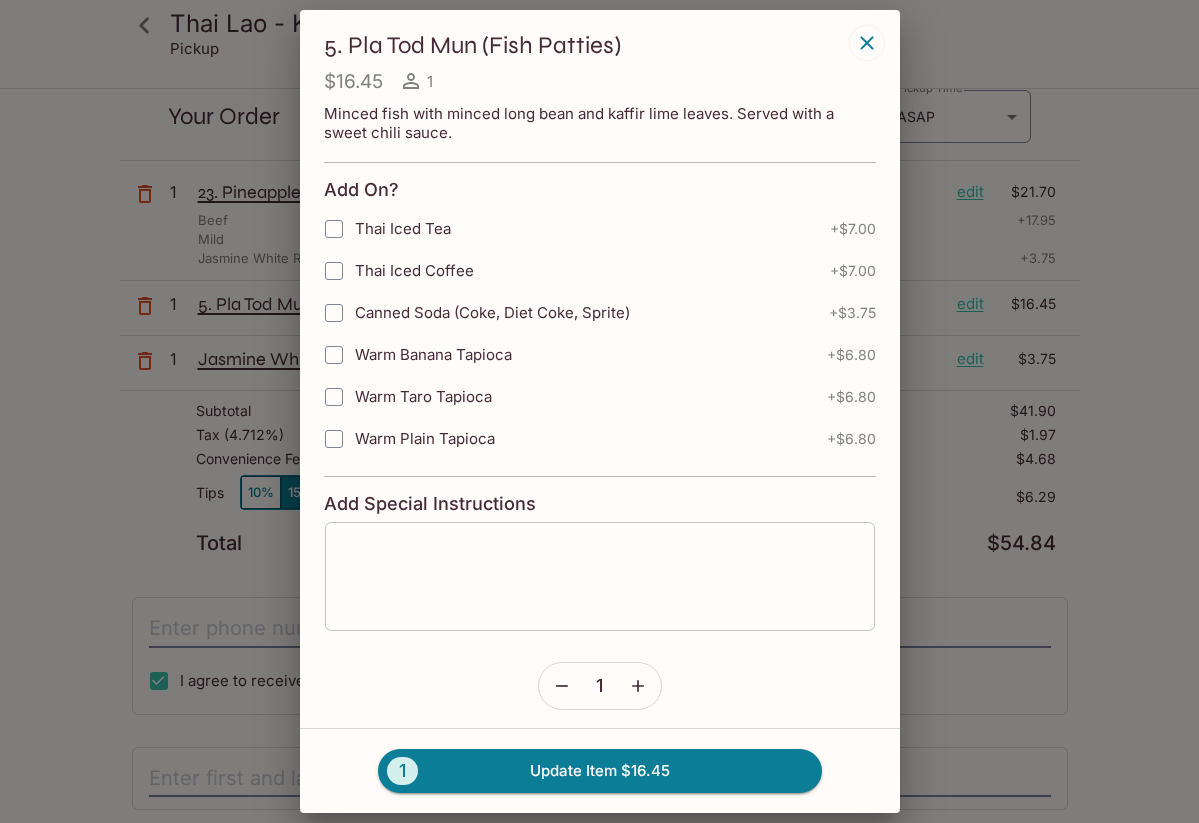 scroll, scrollTop: 0, scrollLeft: 0, axis: both 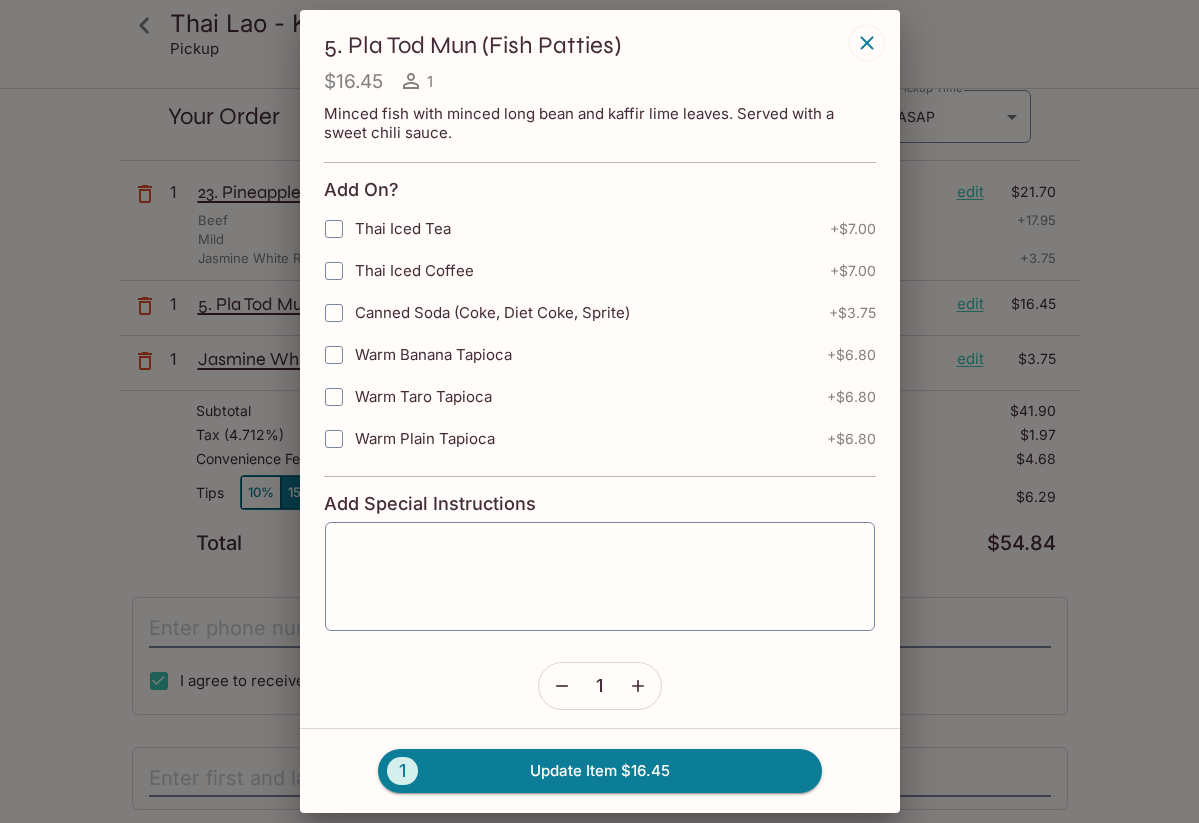 click 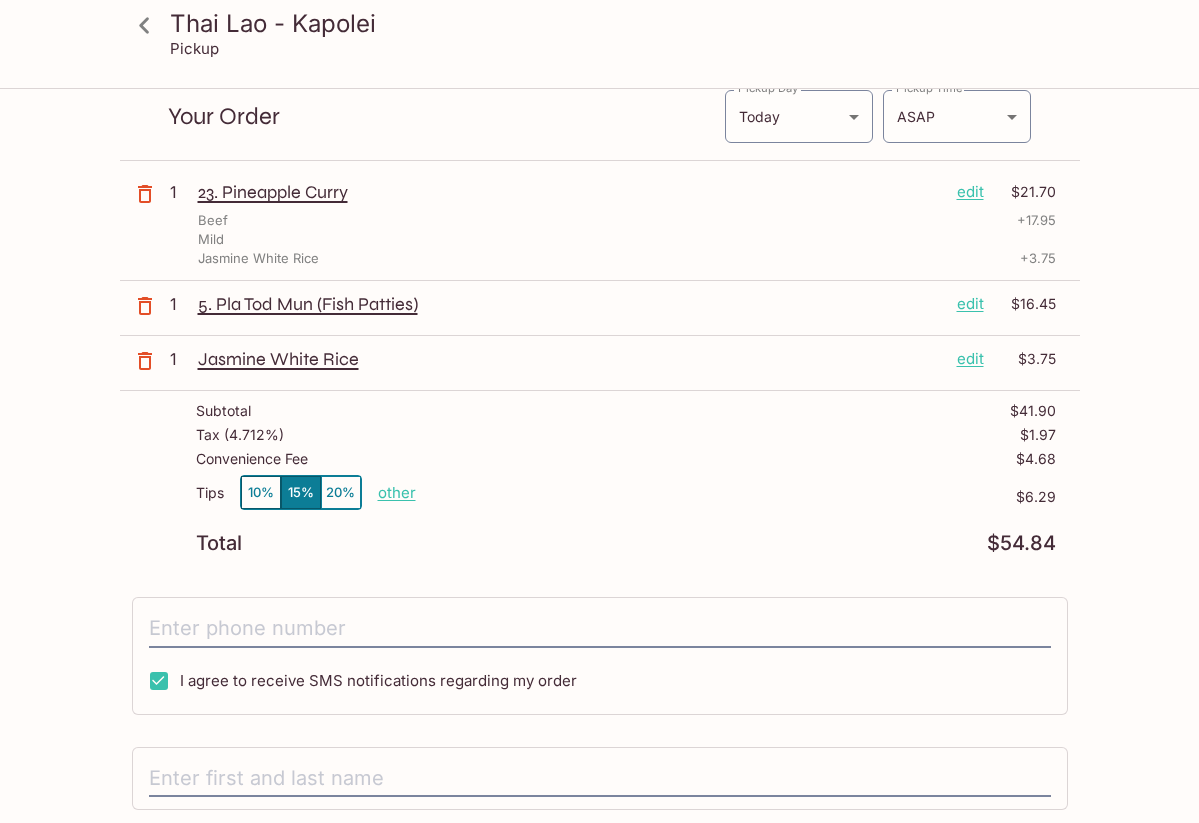 click 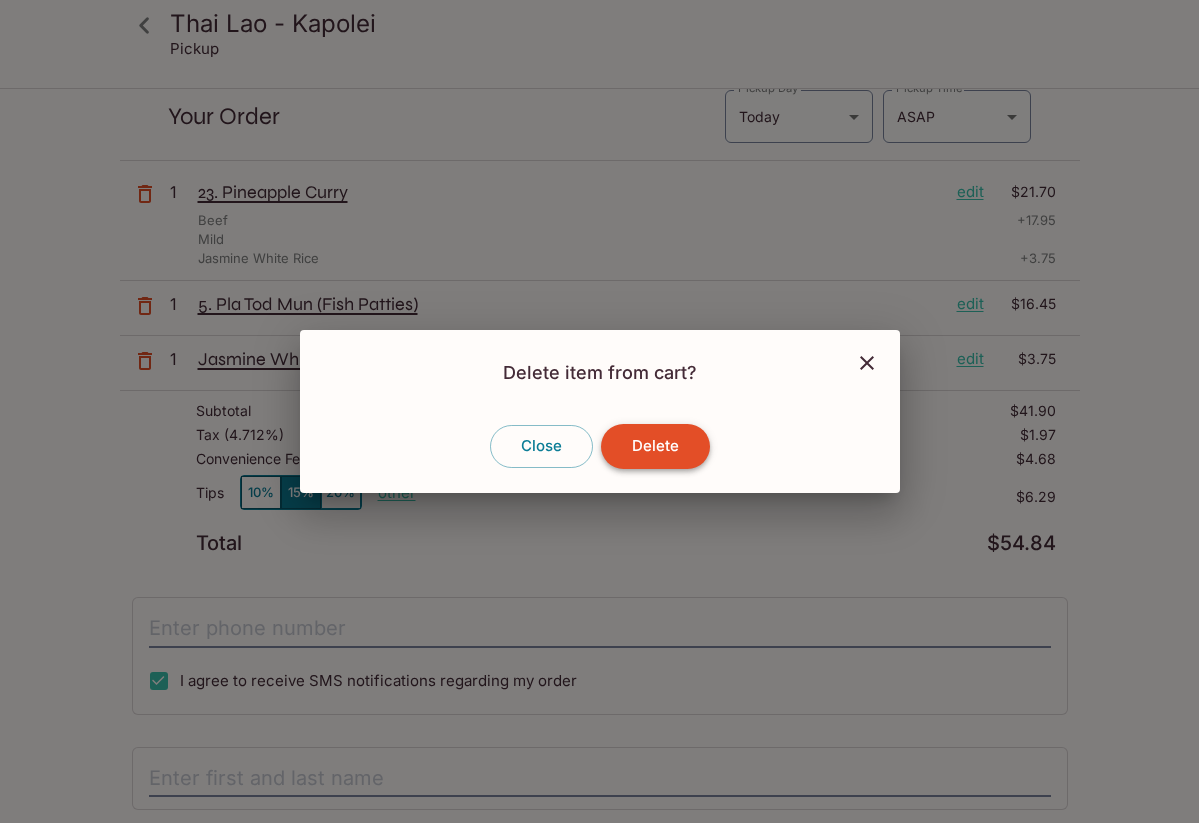 click on "Delete" at bounding box center [655, 446] 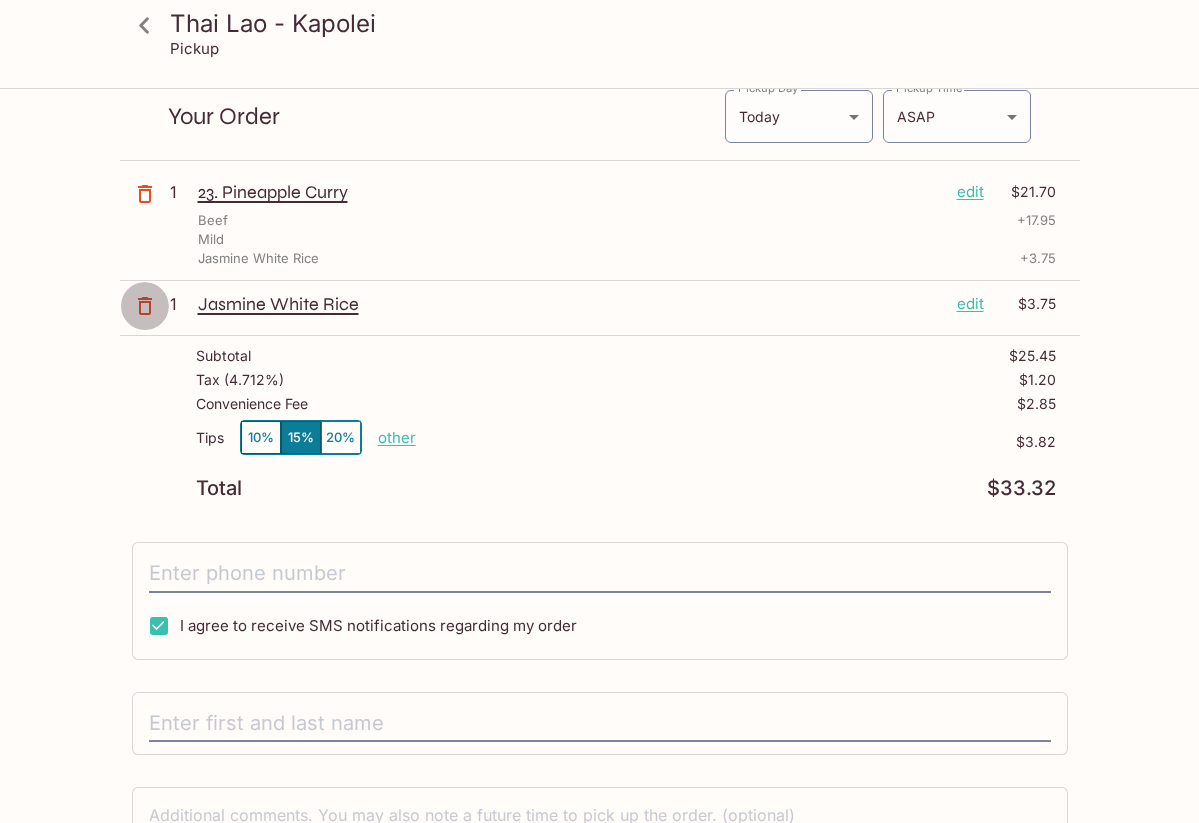 click 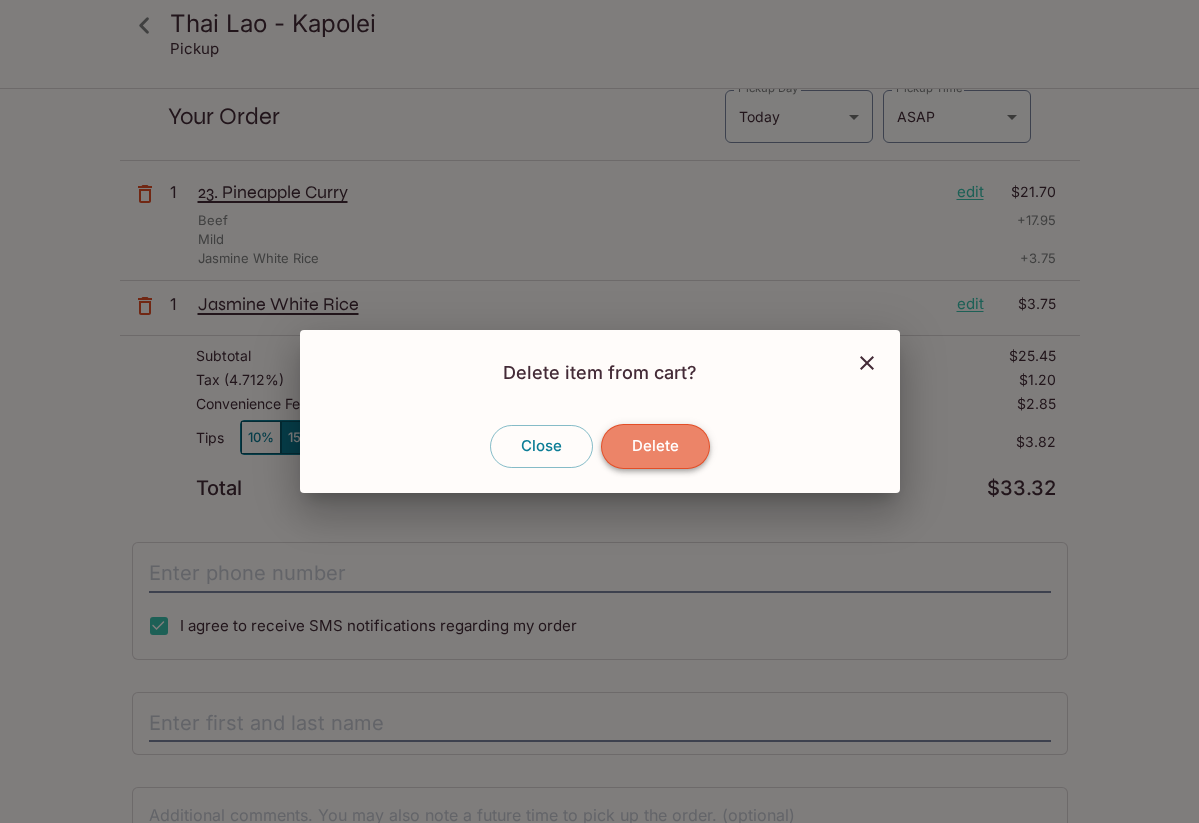 click on "Delete" at bounding box center [655, 446] 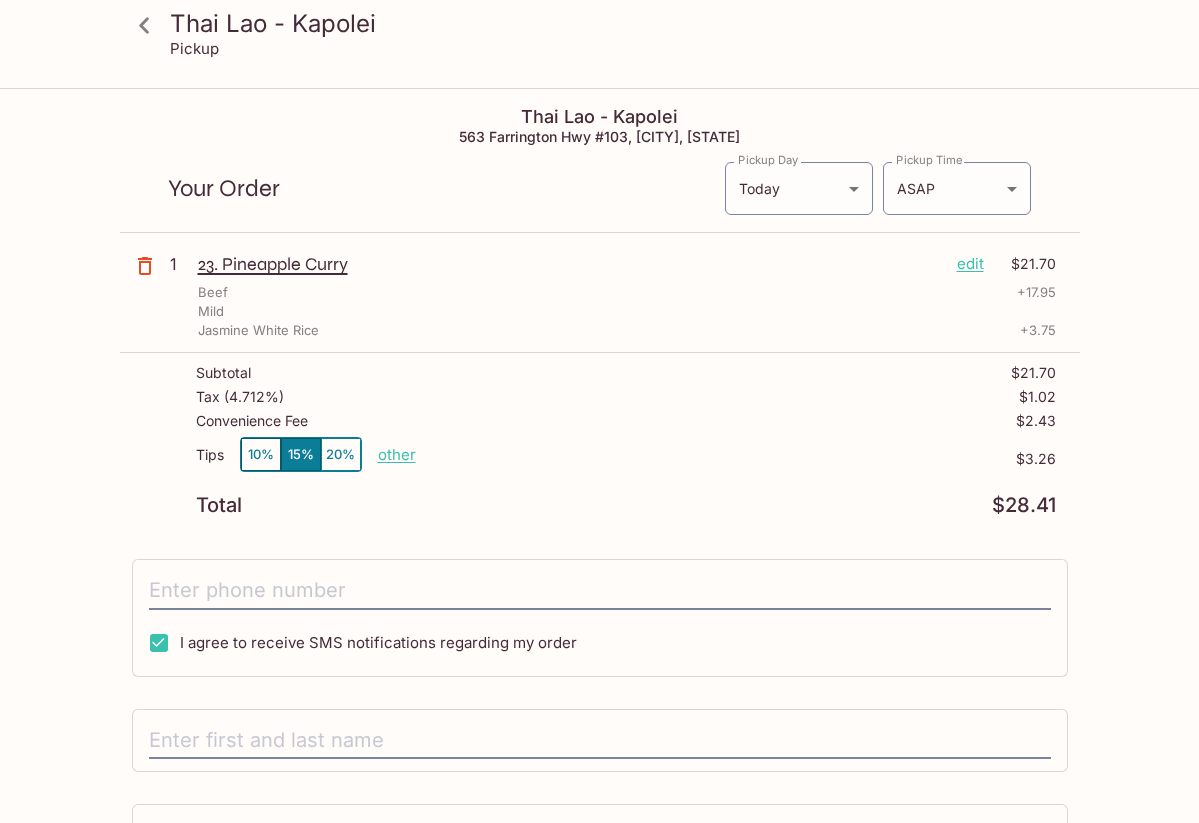 scroll, scrollTop: 0, scrollLeft: 0, axis: both 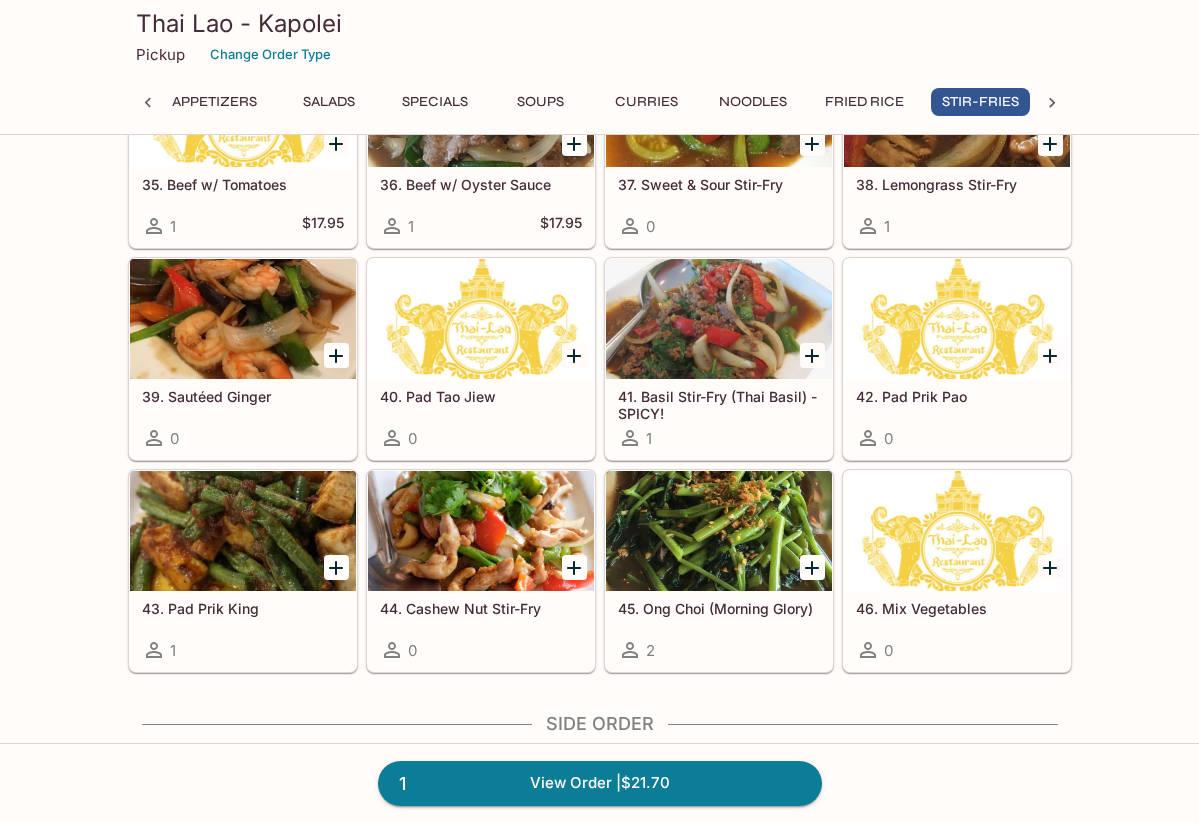 click at bounding box center (719, 531) 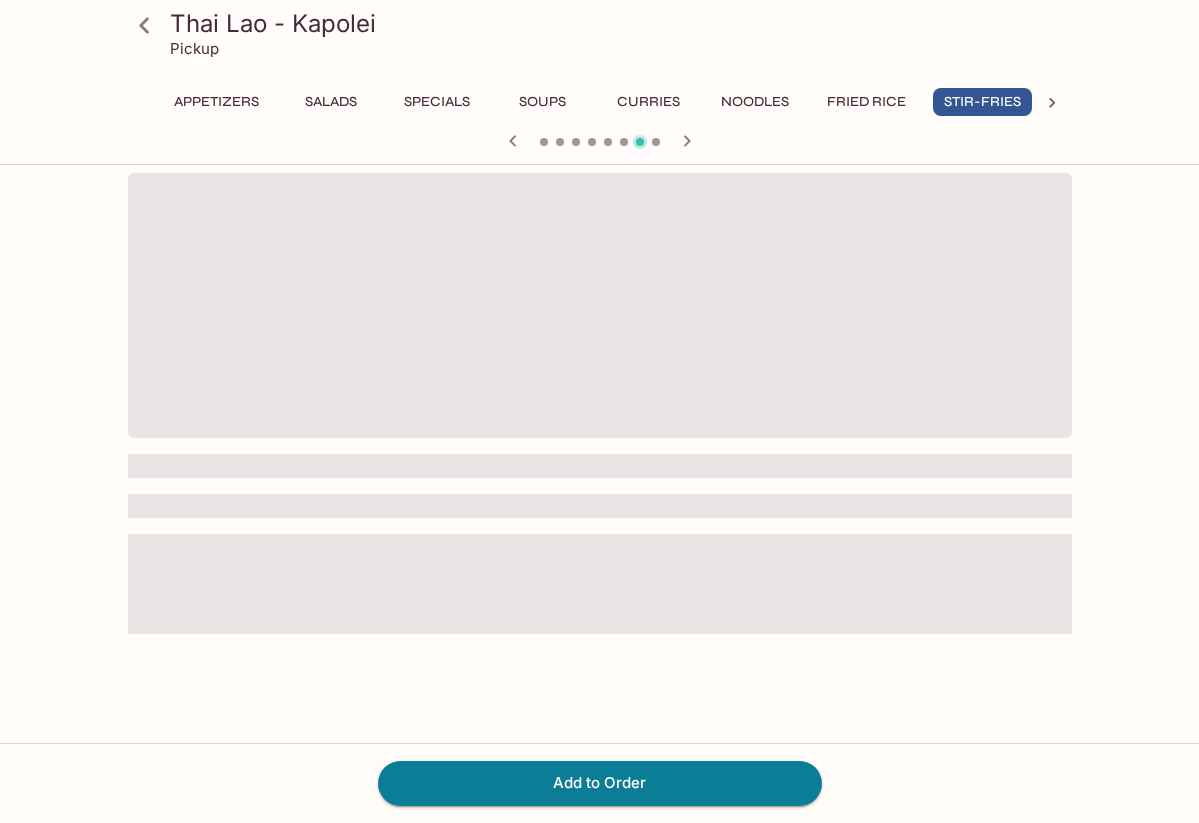 scroll, scrollTop: 0, scrollLeft: 15, axis: horizontal 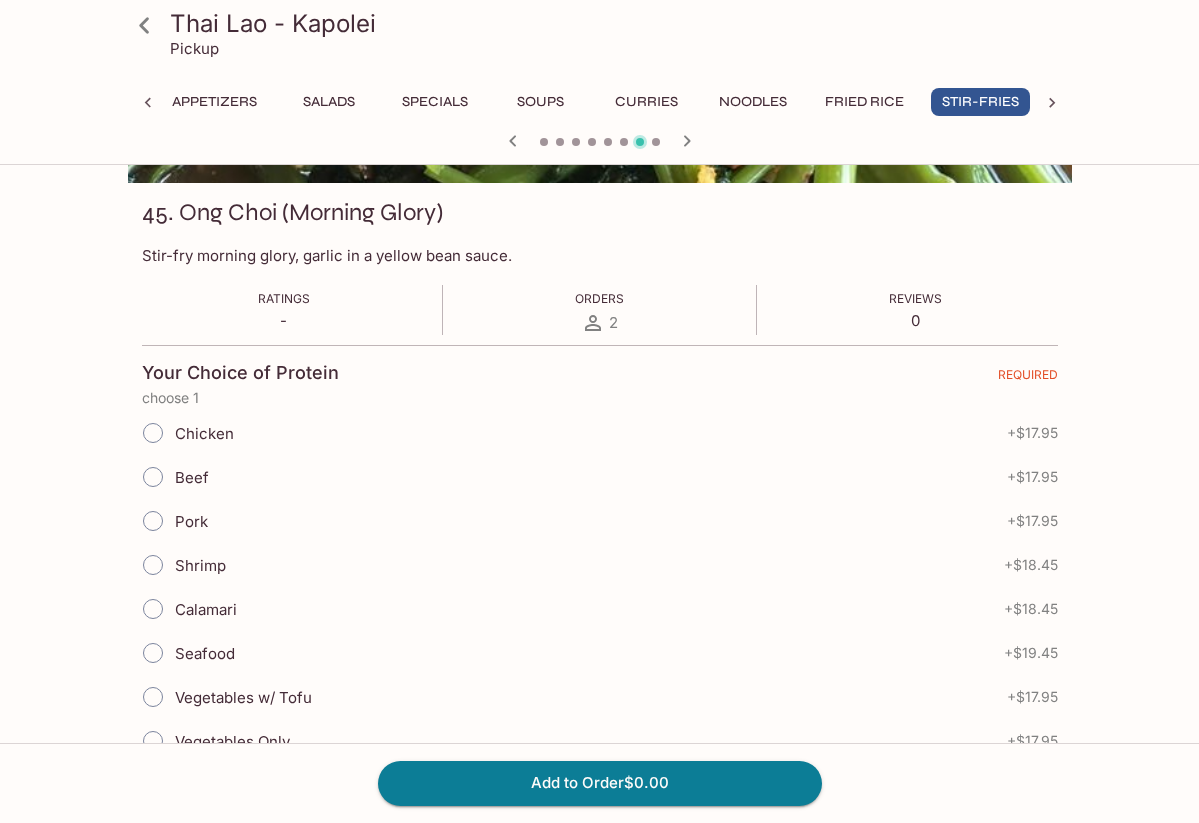 click on "Pork" at bounding box center [153, 521] 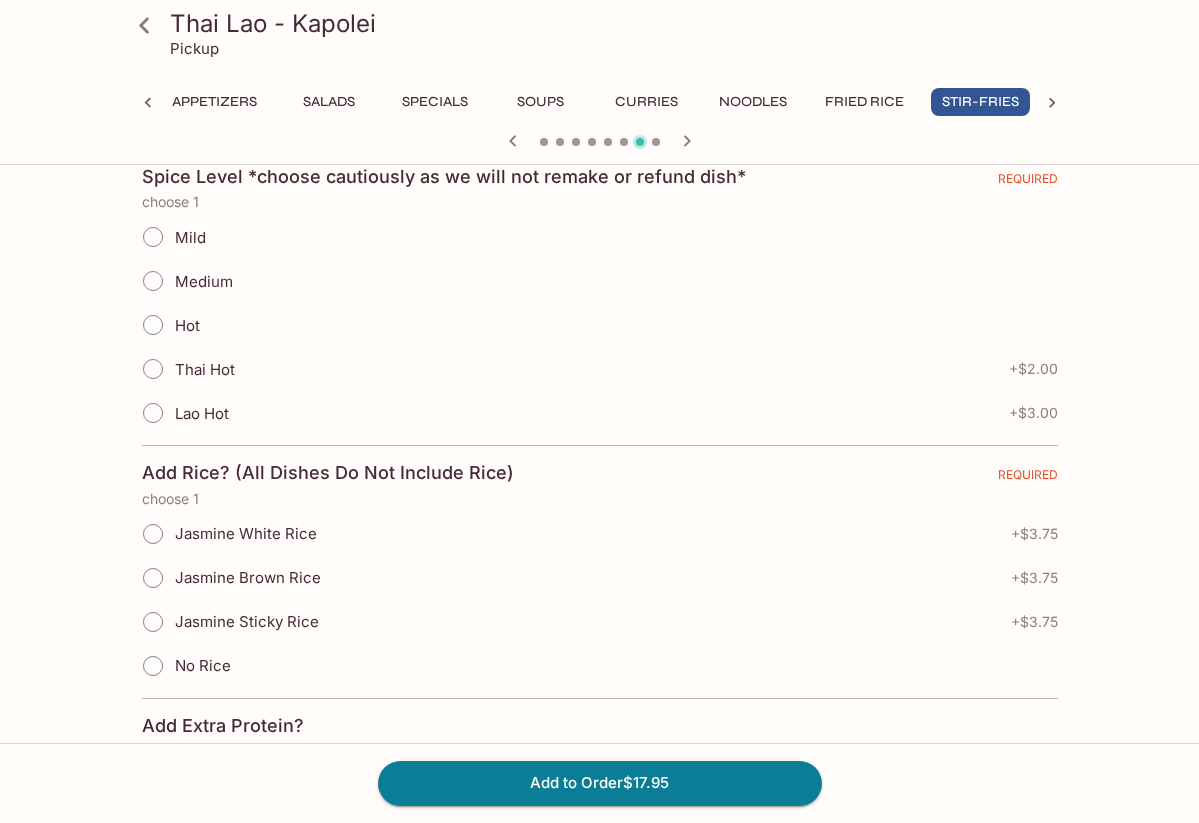 scroll, scrollTop: 930, scrollLeft: 0, axis: vertical 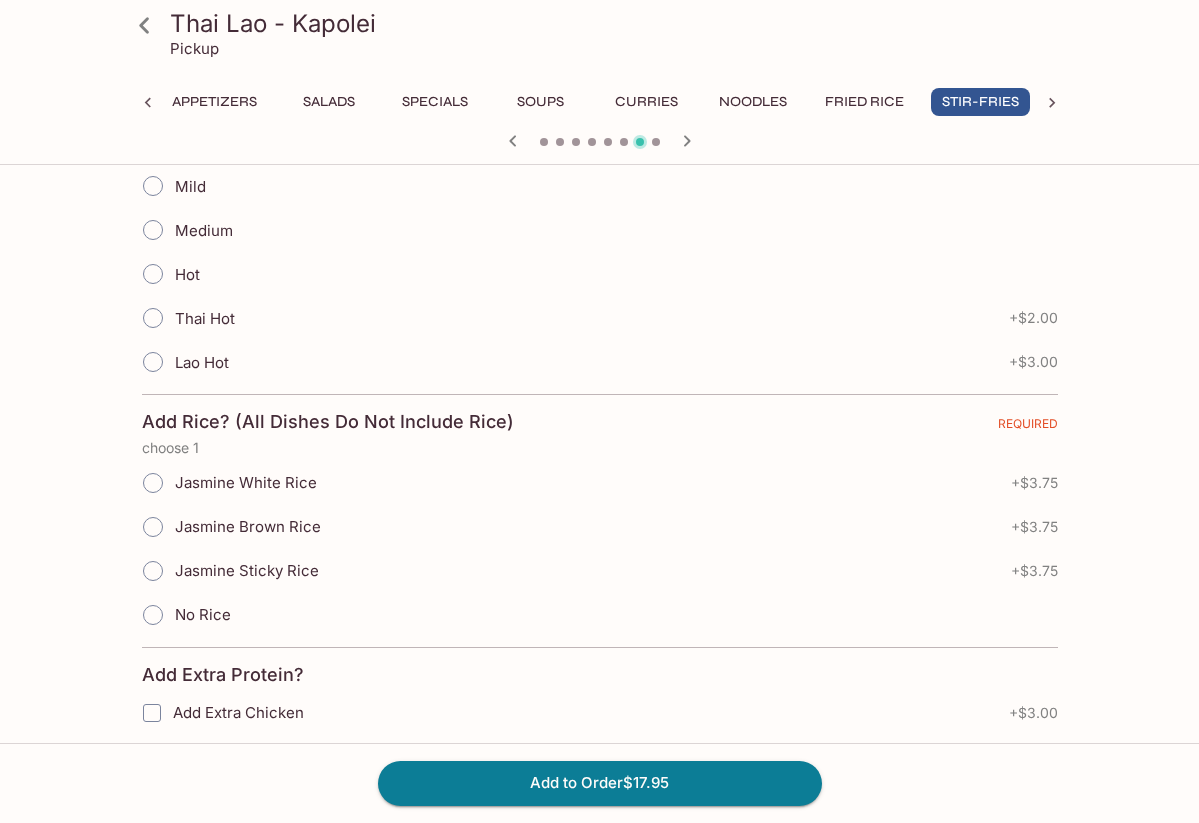 click on "Mild" at bounding box center [153, 186] 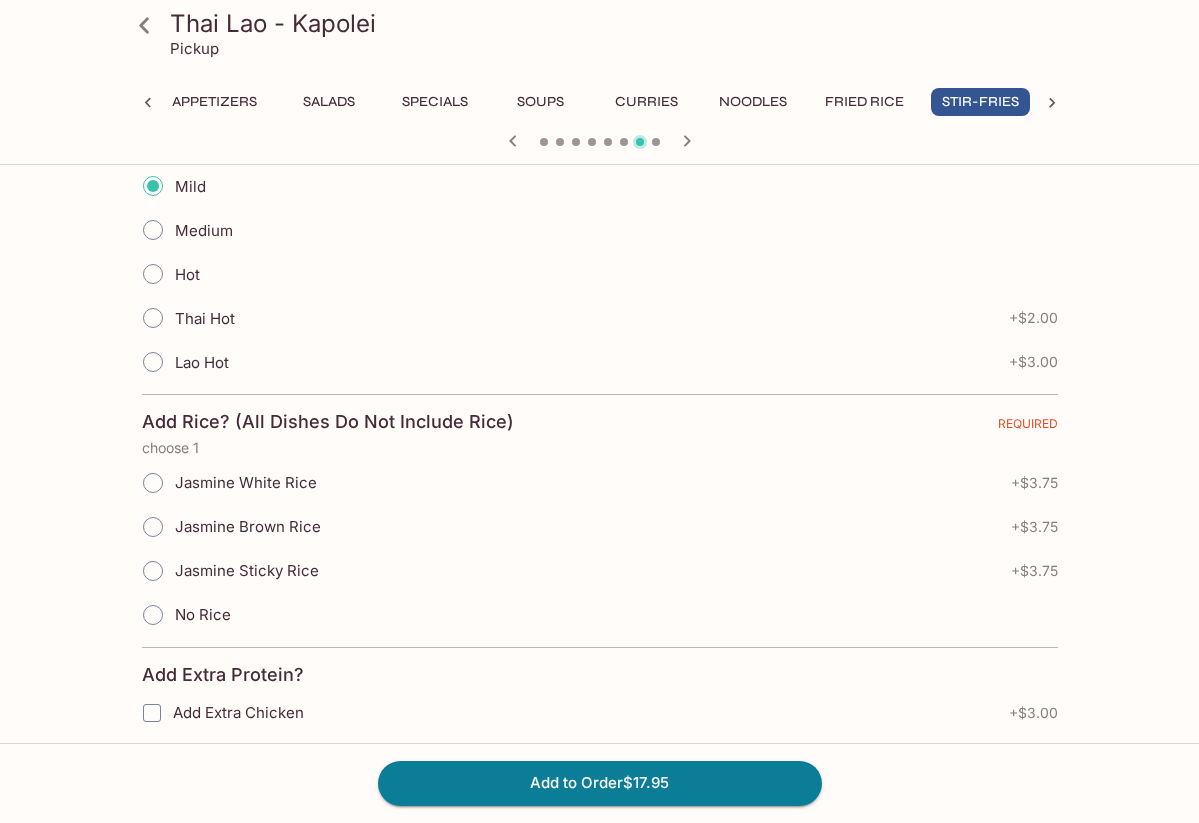 click on "Jasmine White Rice" at bounding box center (153, 483) 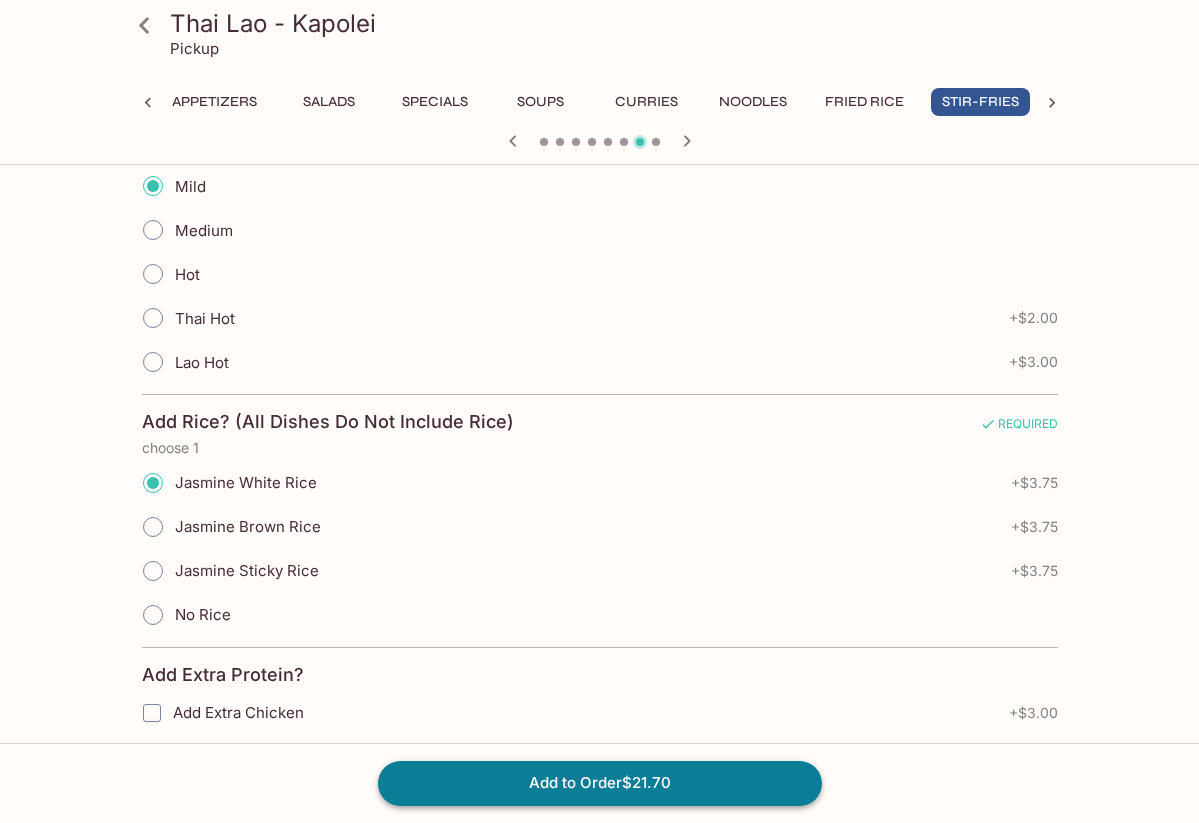 click on "Add to Order  $21.70" at bounding box center (600, 783) 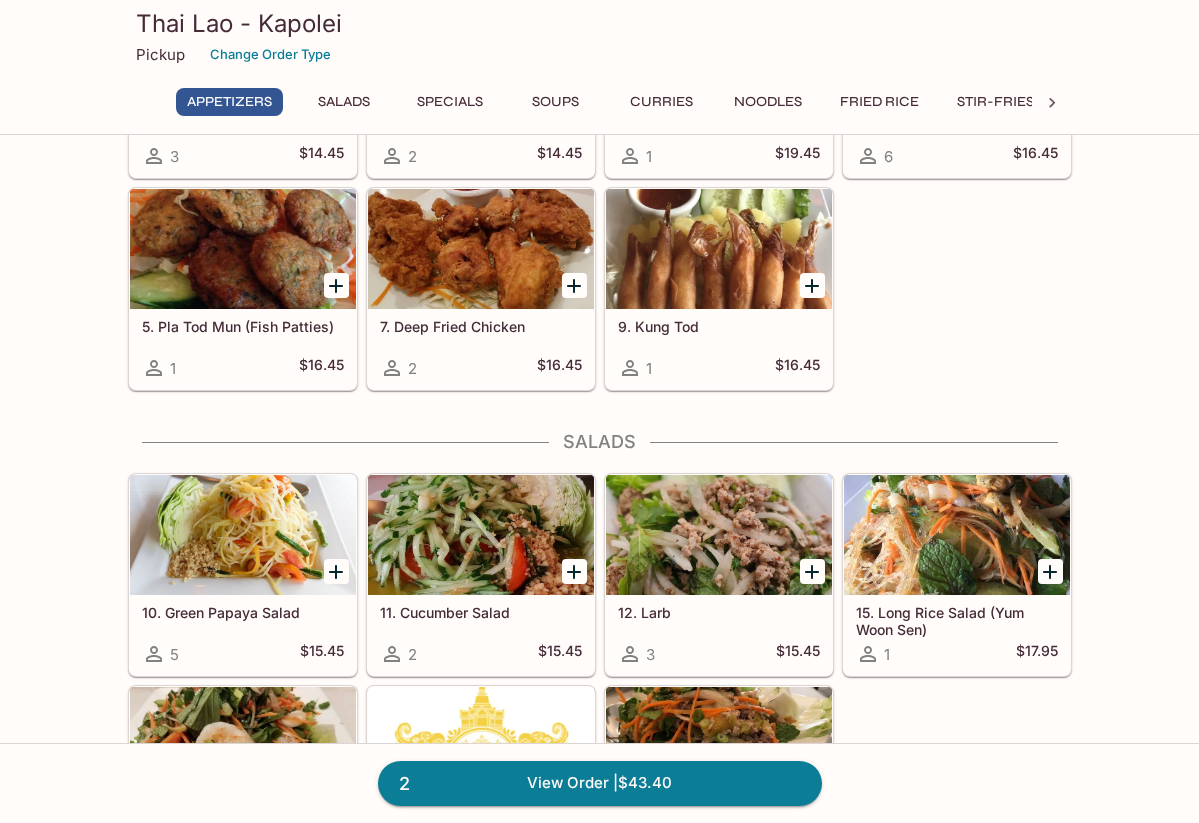 scroll, scrollTop: 235, scrollLeft: 0, axis: vertical 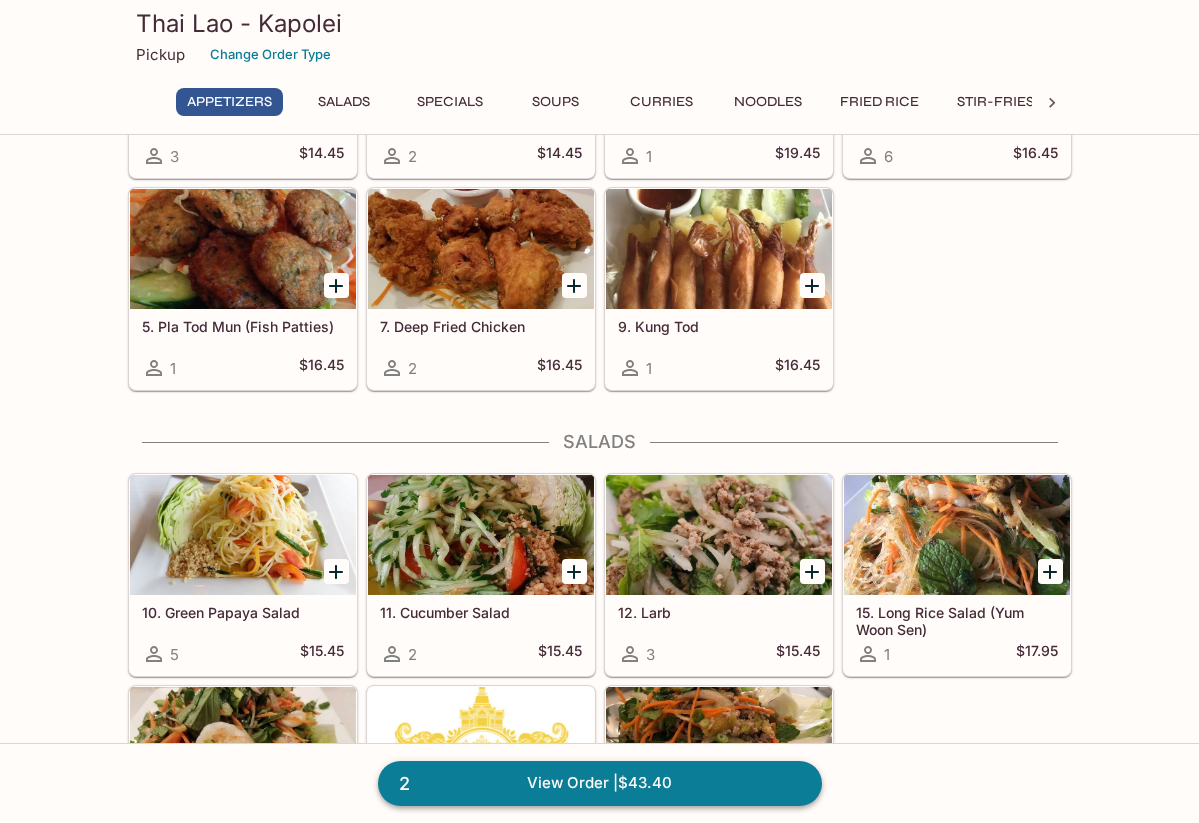 click on "2 View Order |  $43.40" at bounding box center (600, 783) 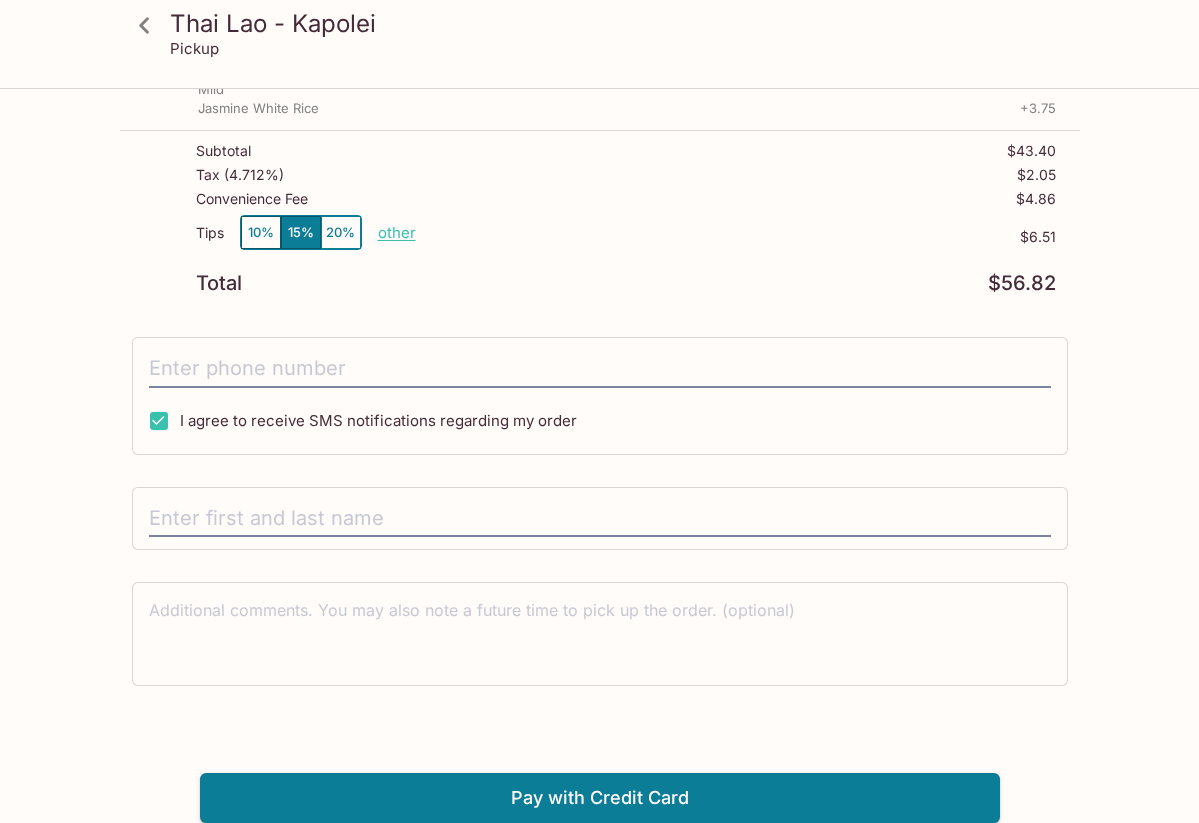 scroll, scrollTop: 333, scrollLeft: 0, axis: vertical 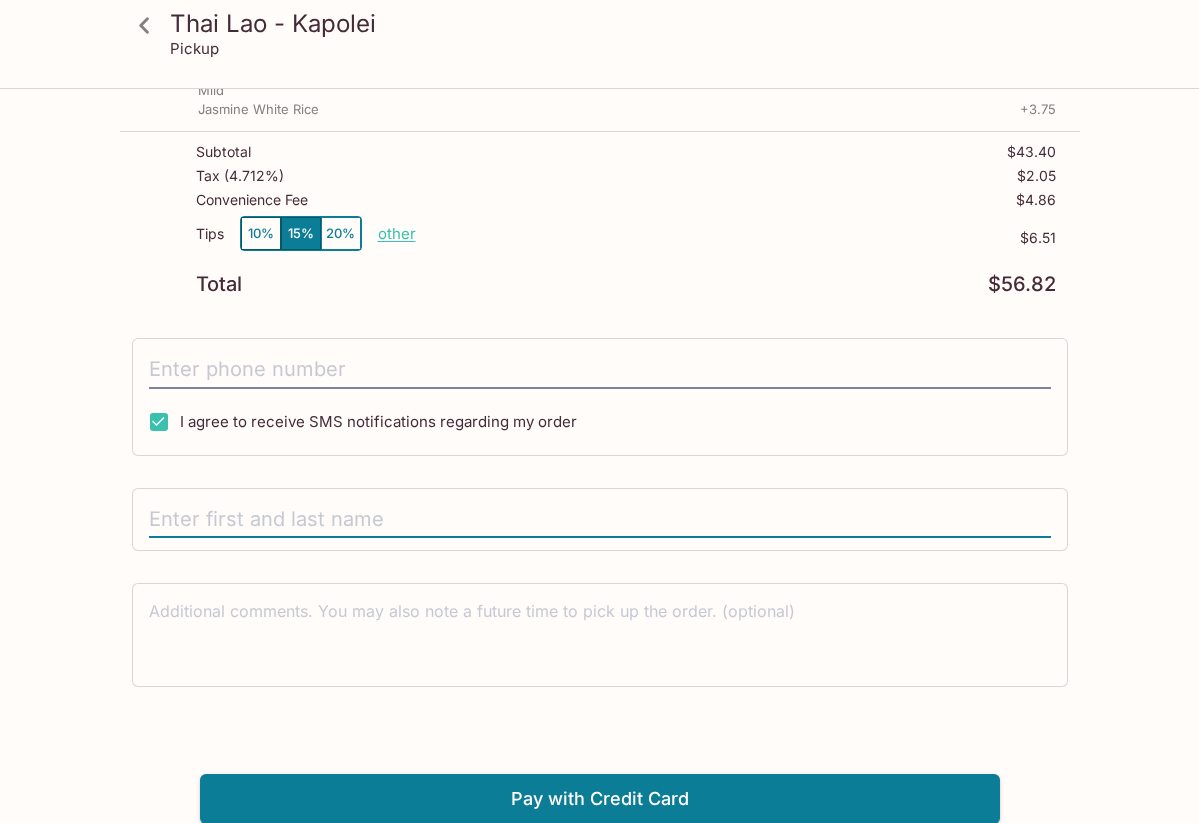 click at bounding box center [600, 520] 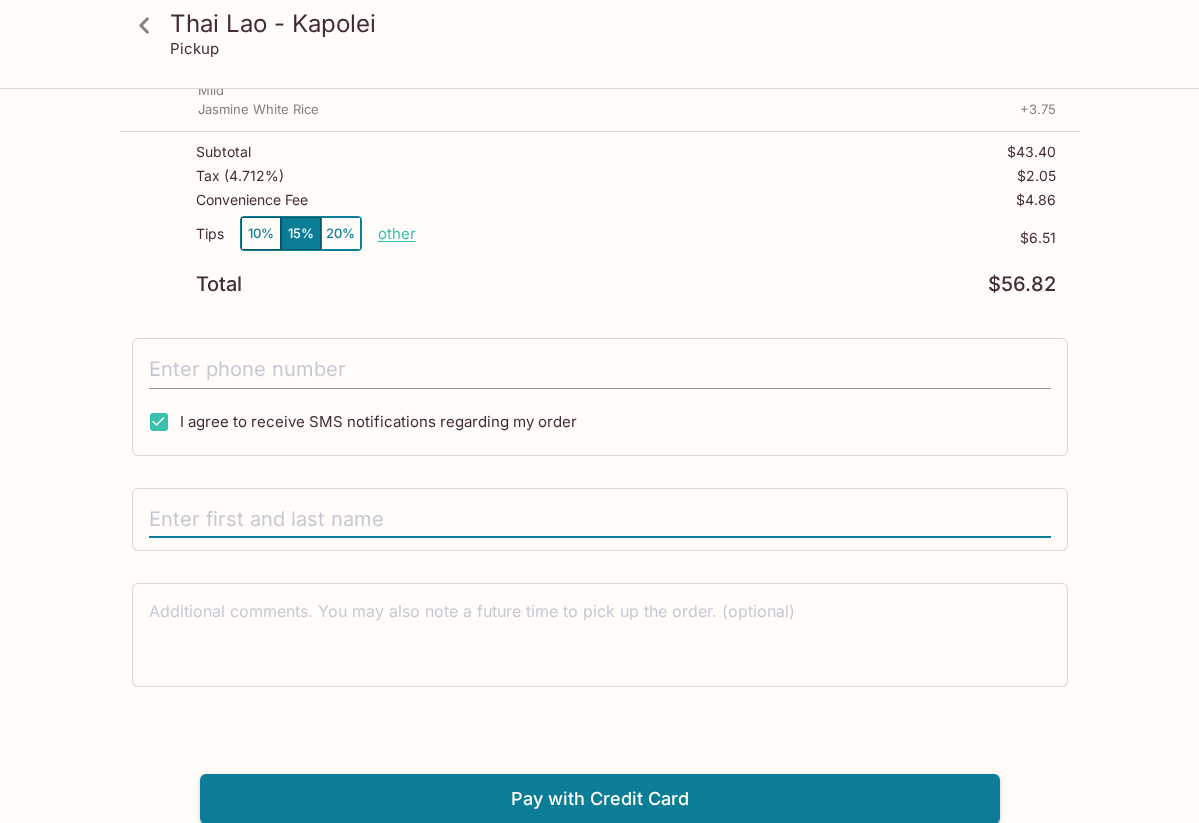 click at bounding box center [600, 370] 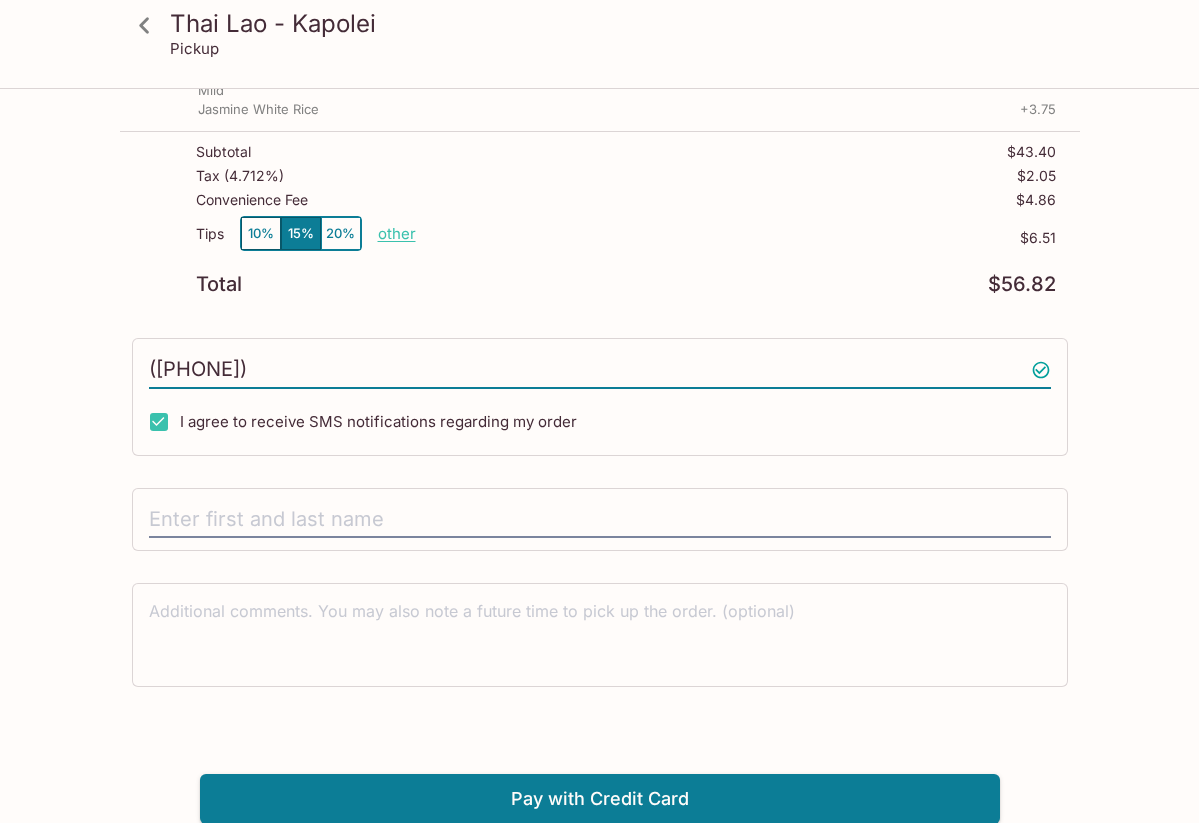 type on "([PHONE])" 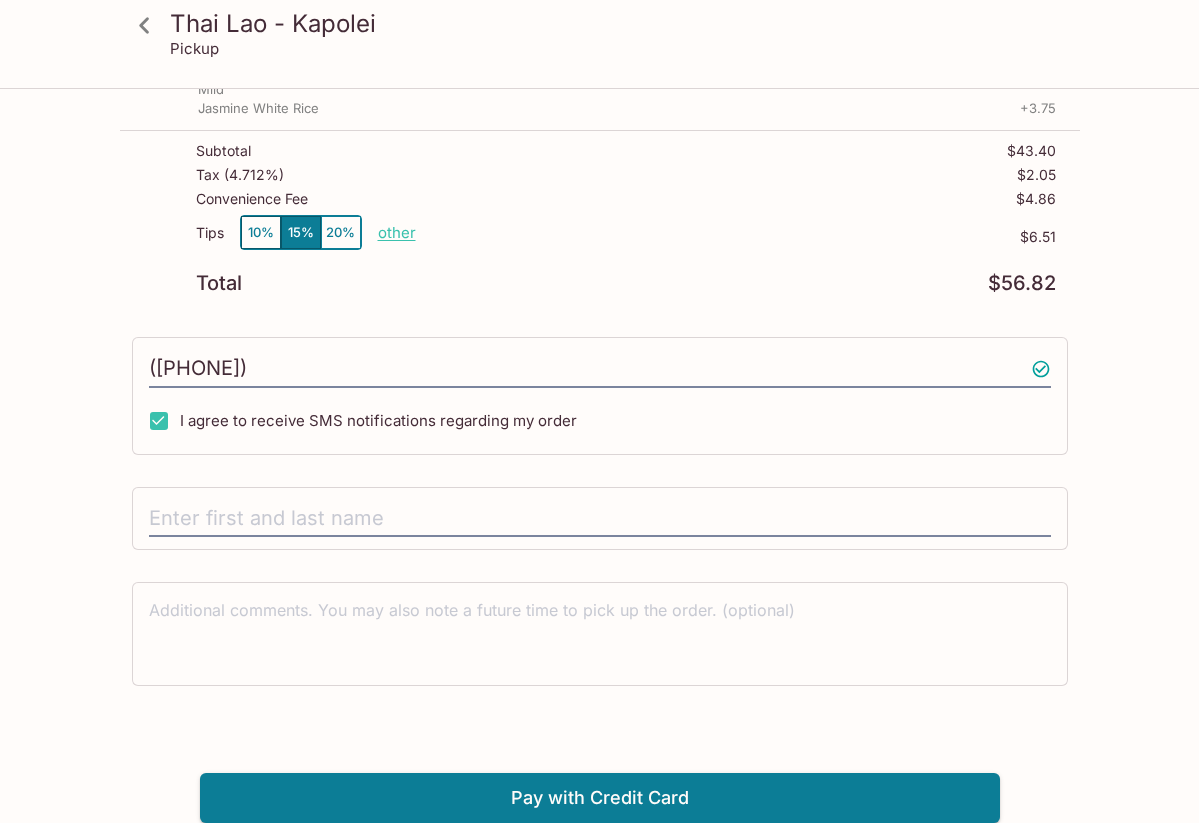 scroll, scrollTop: 333, scrollLeft: 0, axis: vertical 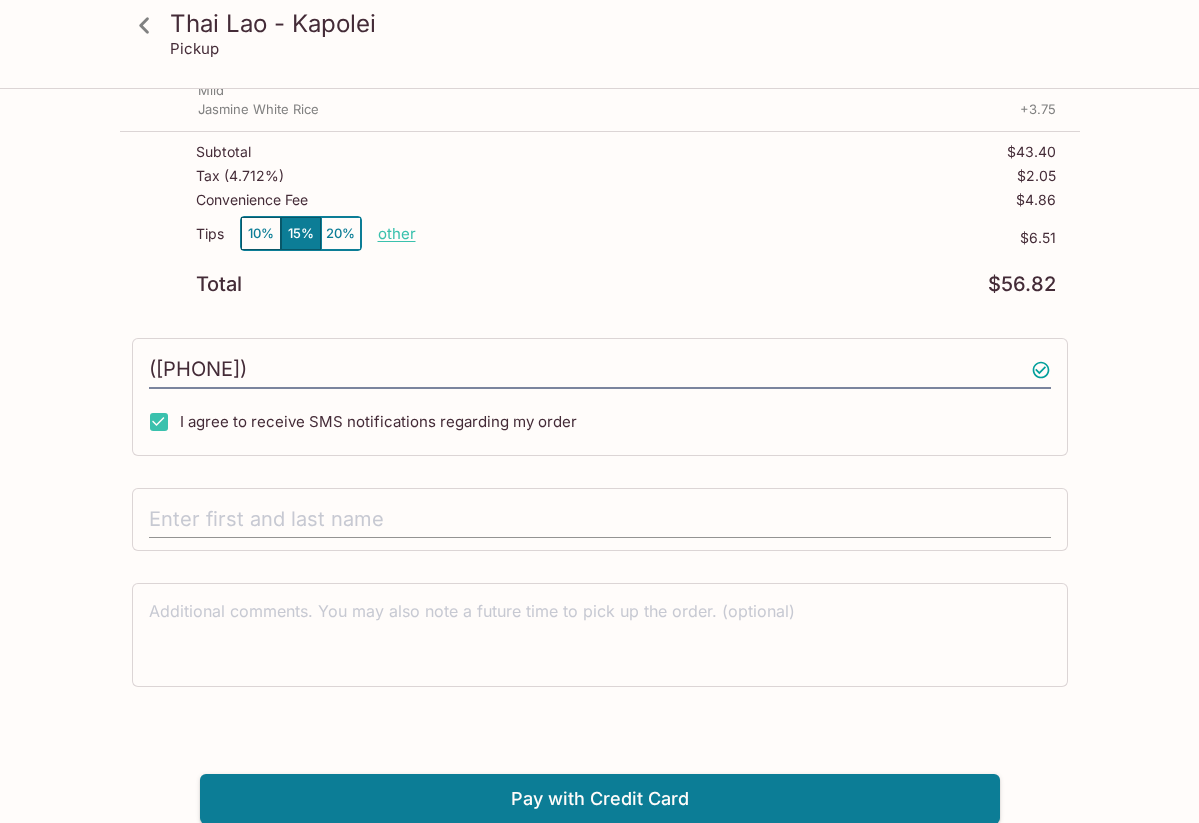 click at bounding box center [600, 520] 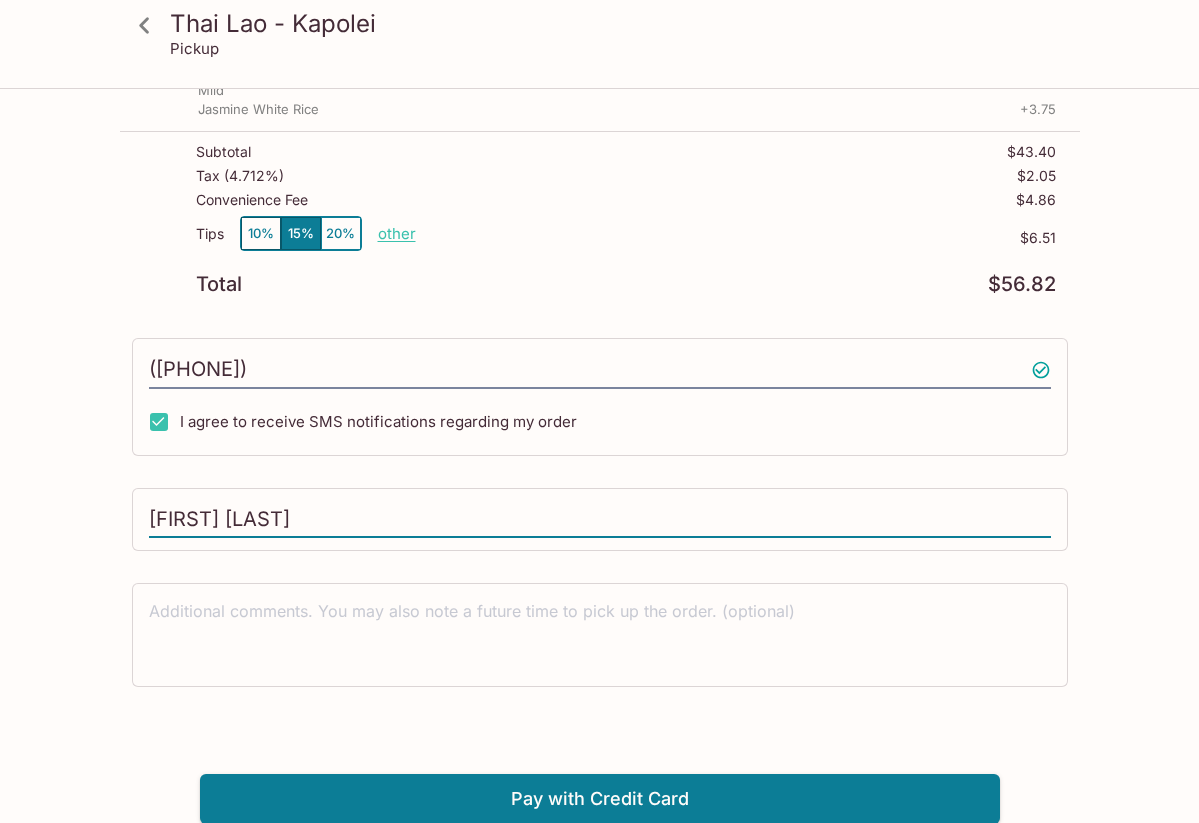 type on "[FIRST] [LAST]" 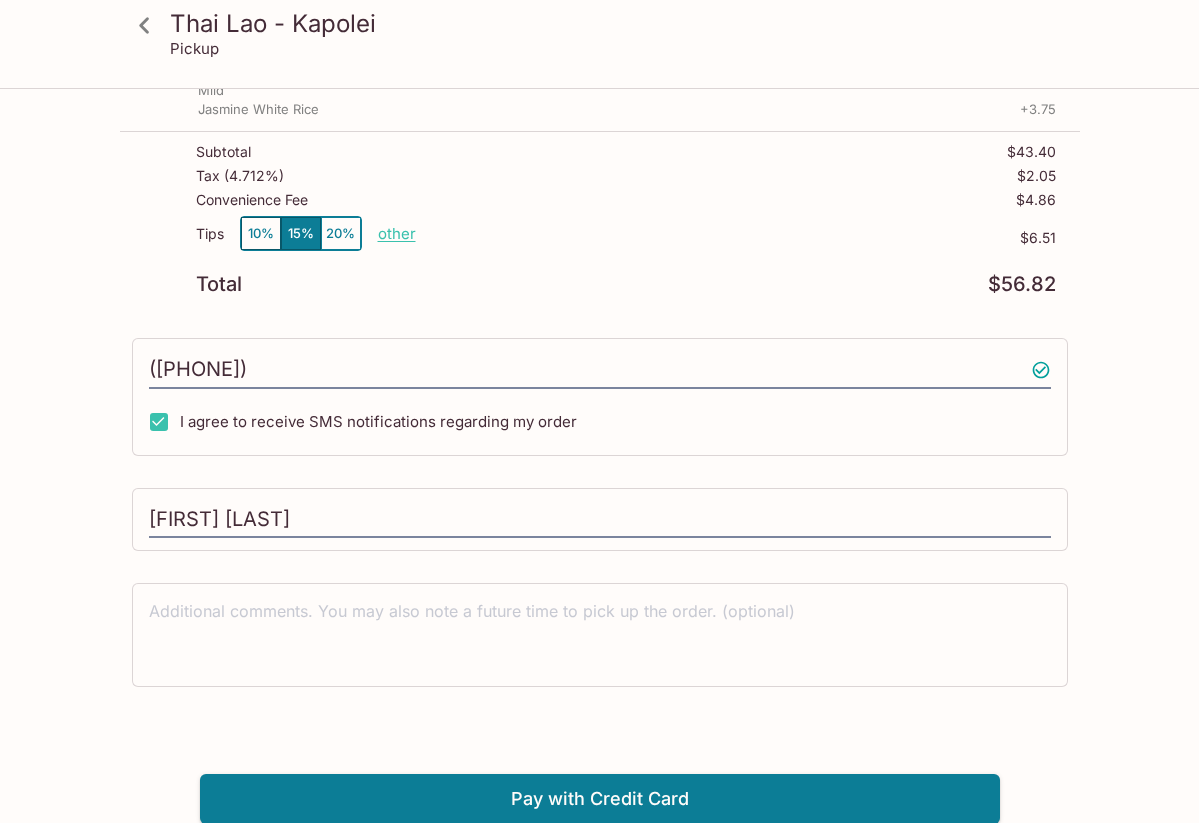scroll, scrollTop: 0, scrollLeft: 0, axis: both 